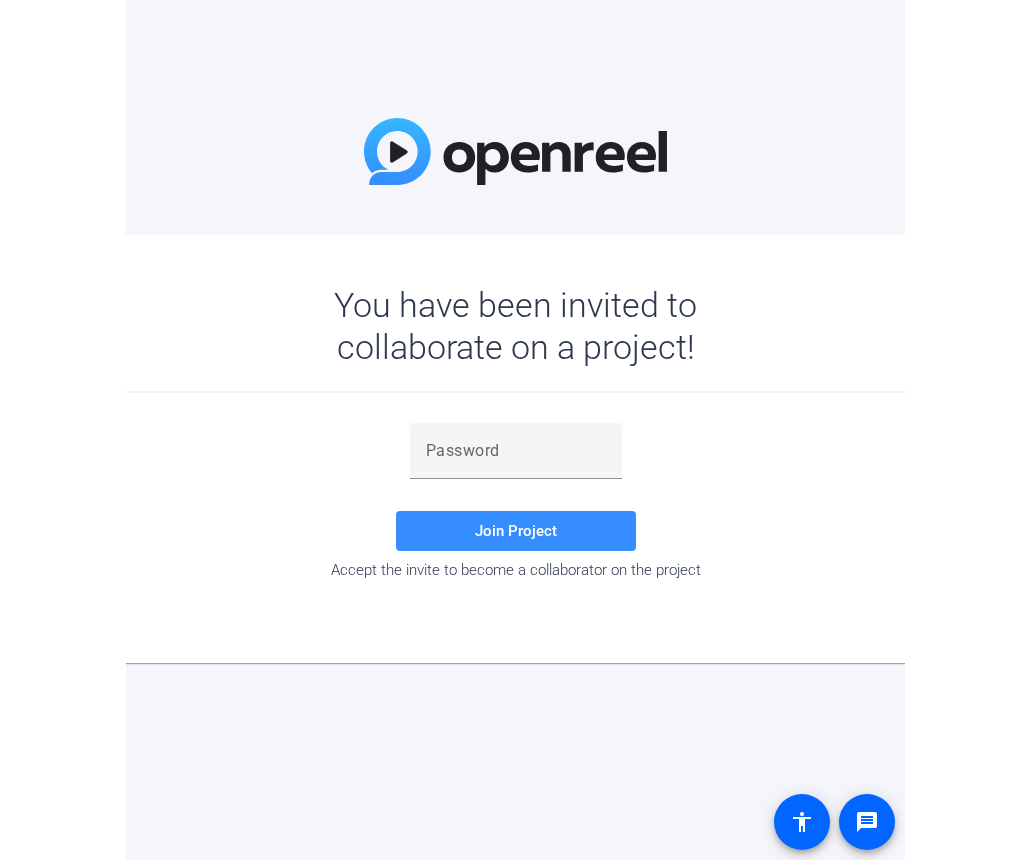 scroll, scrollTop: 0, scrollLeft: 0, axis: both 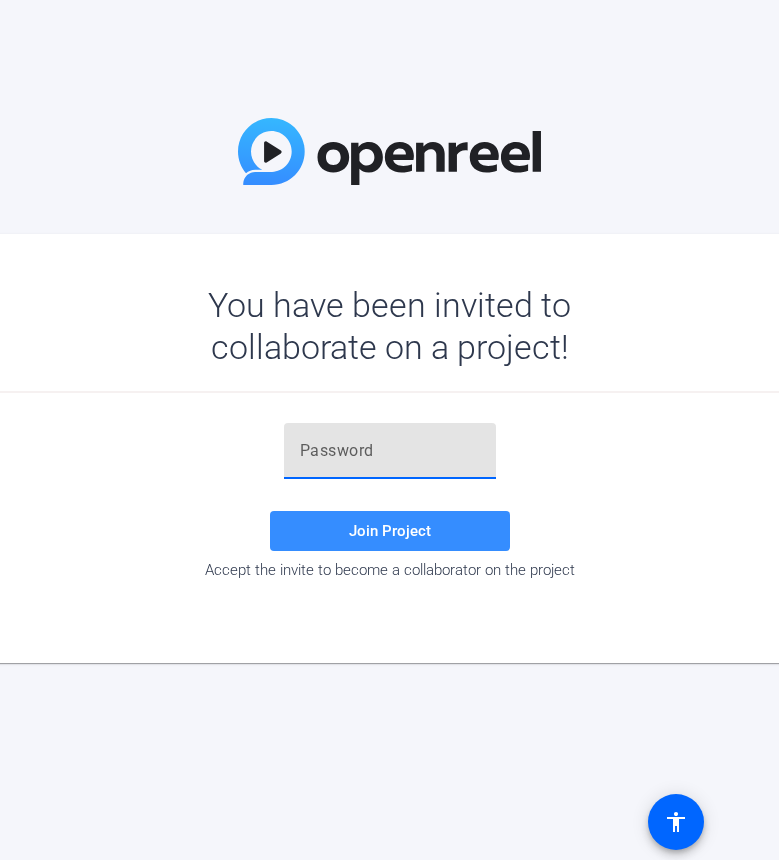 click at bounding box center (390, 451) 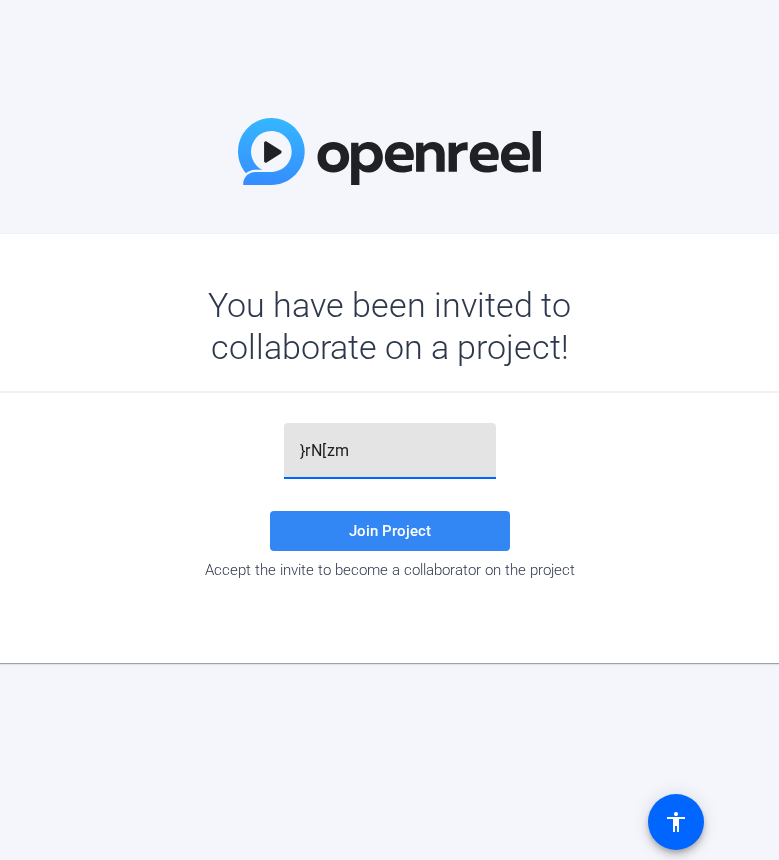 type on "}rN[zm" 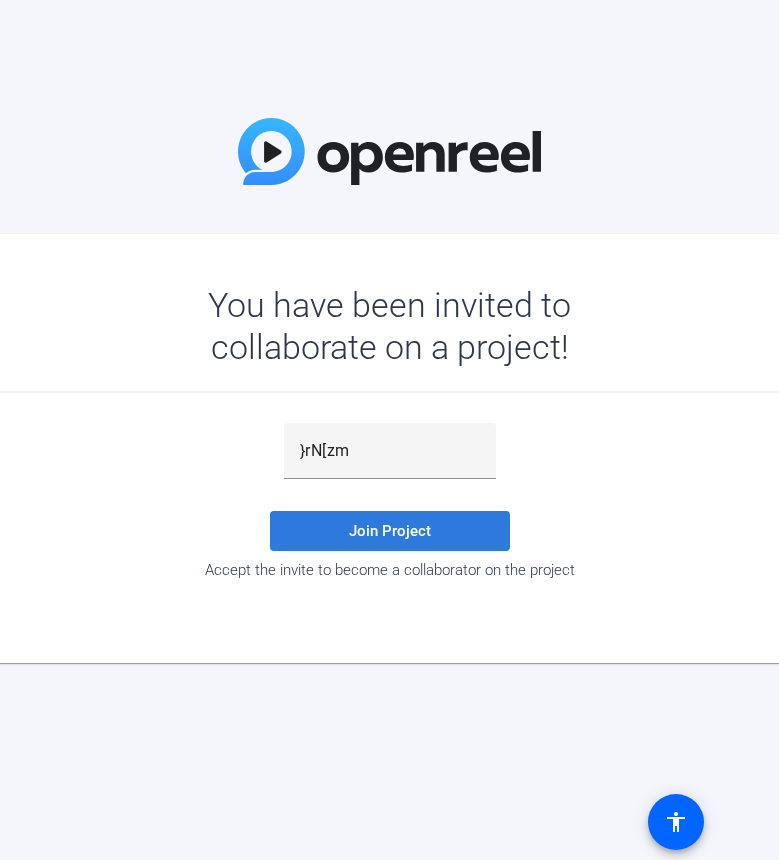 click 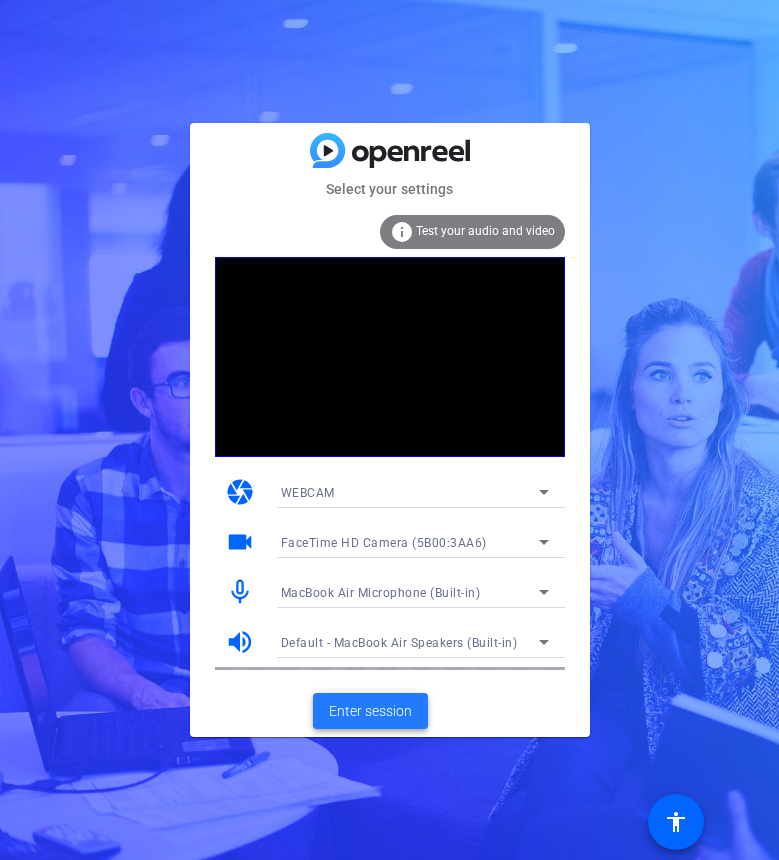 click on "Enter session" 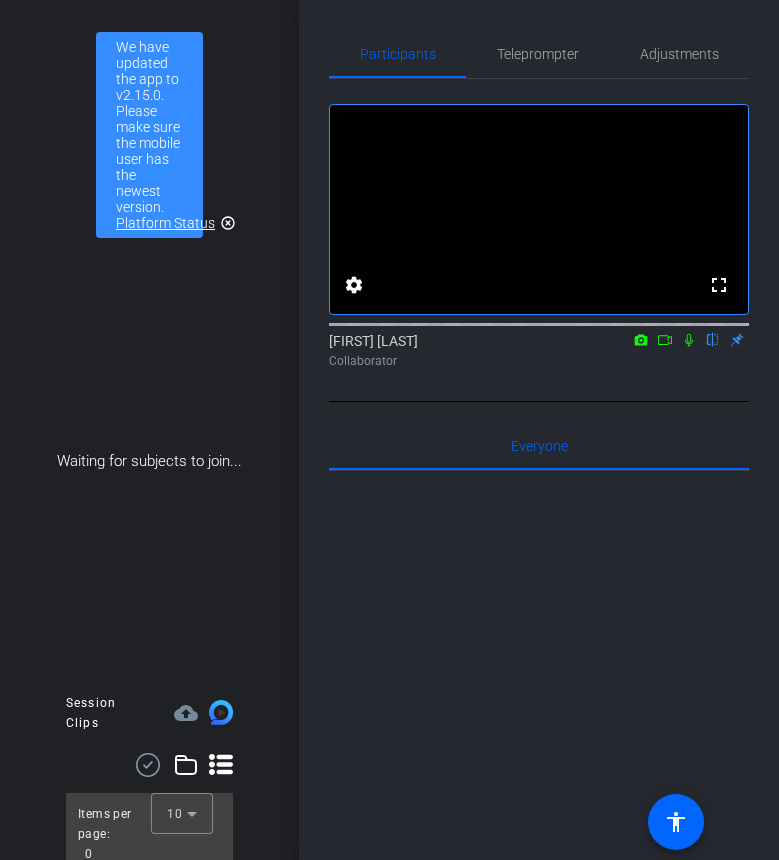 click 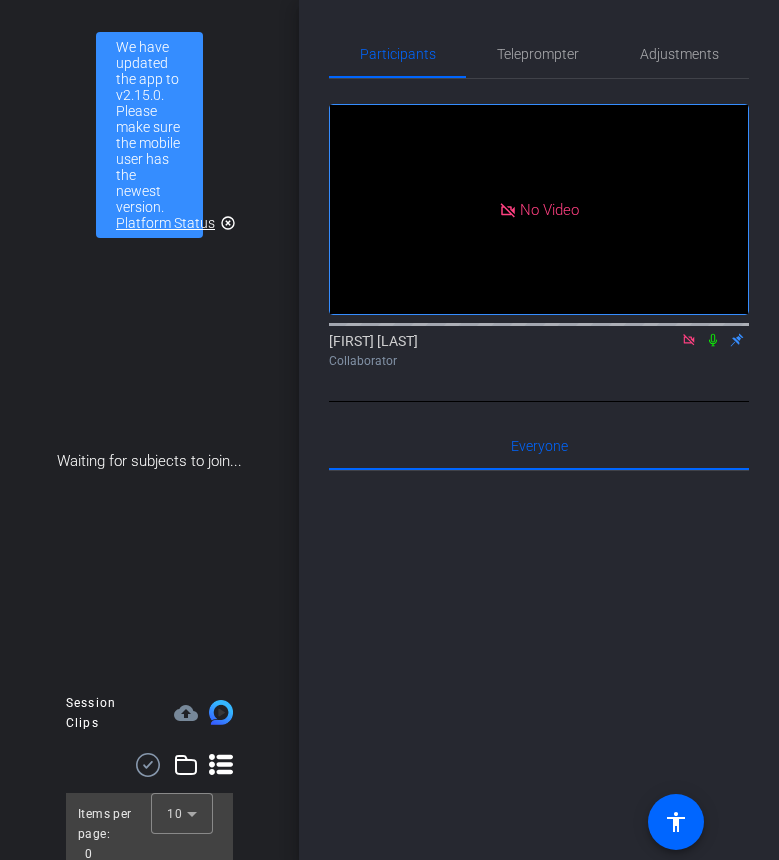 click 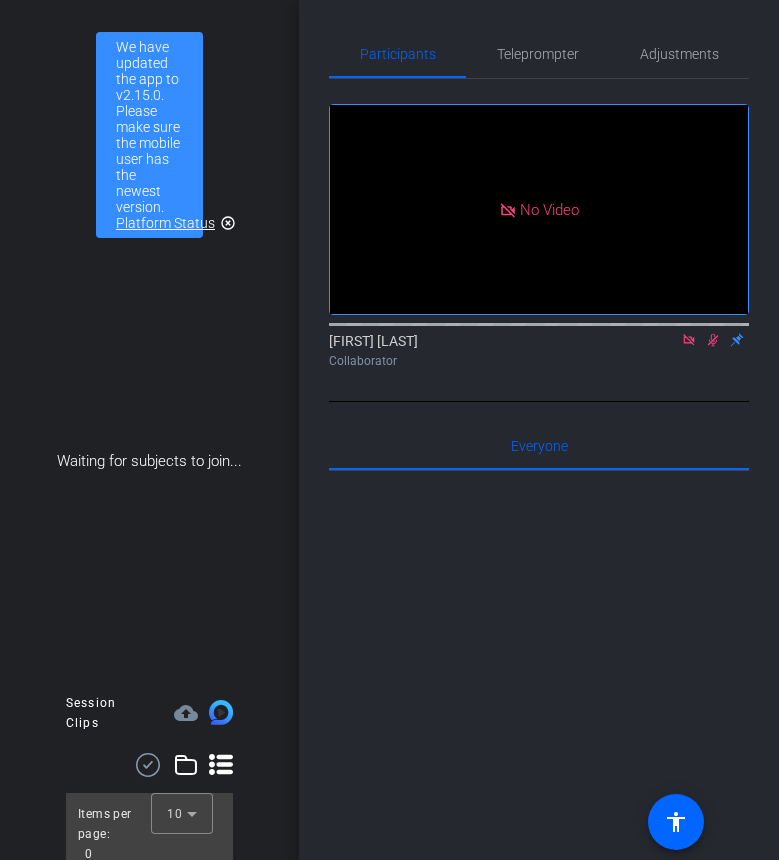 click 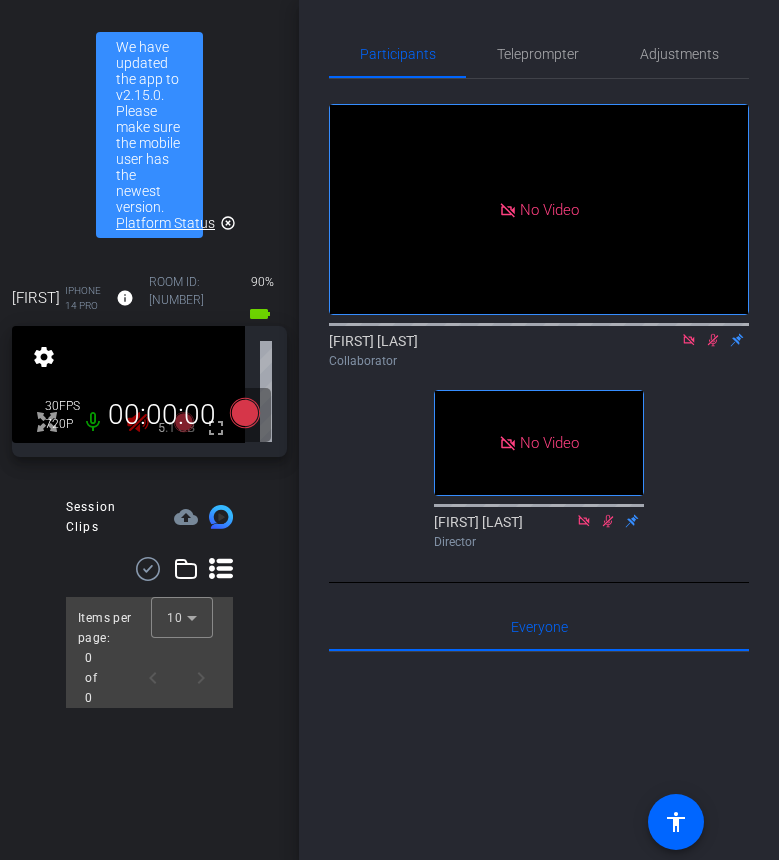click 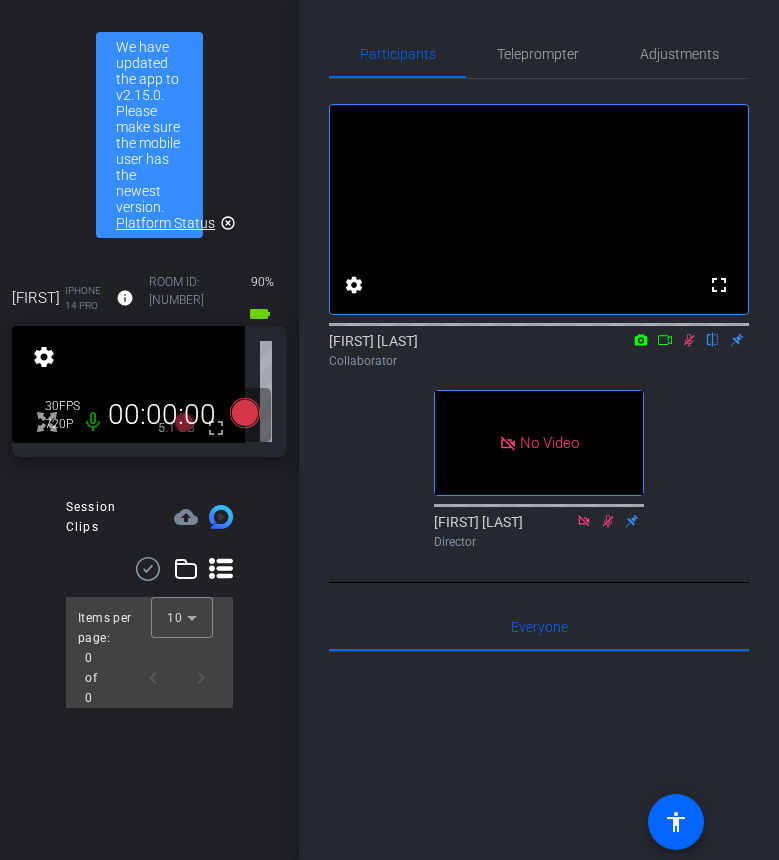 click 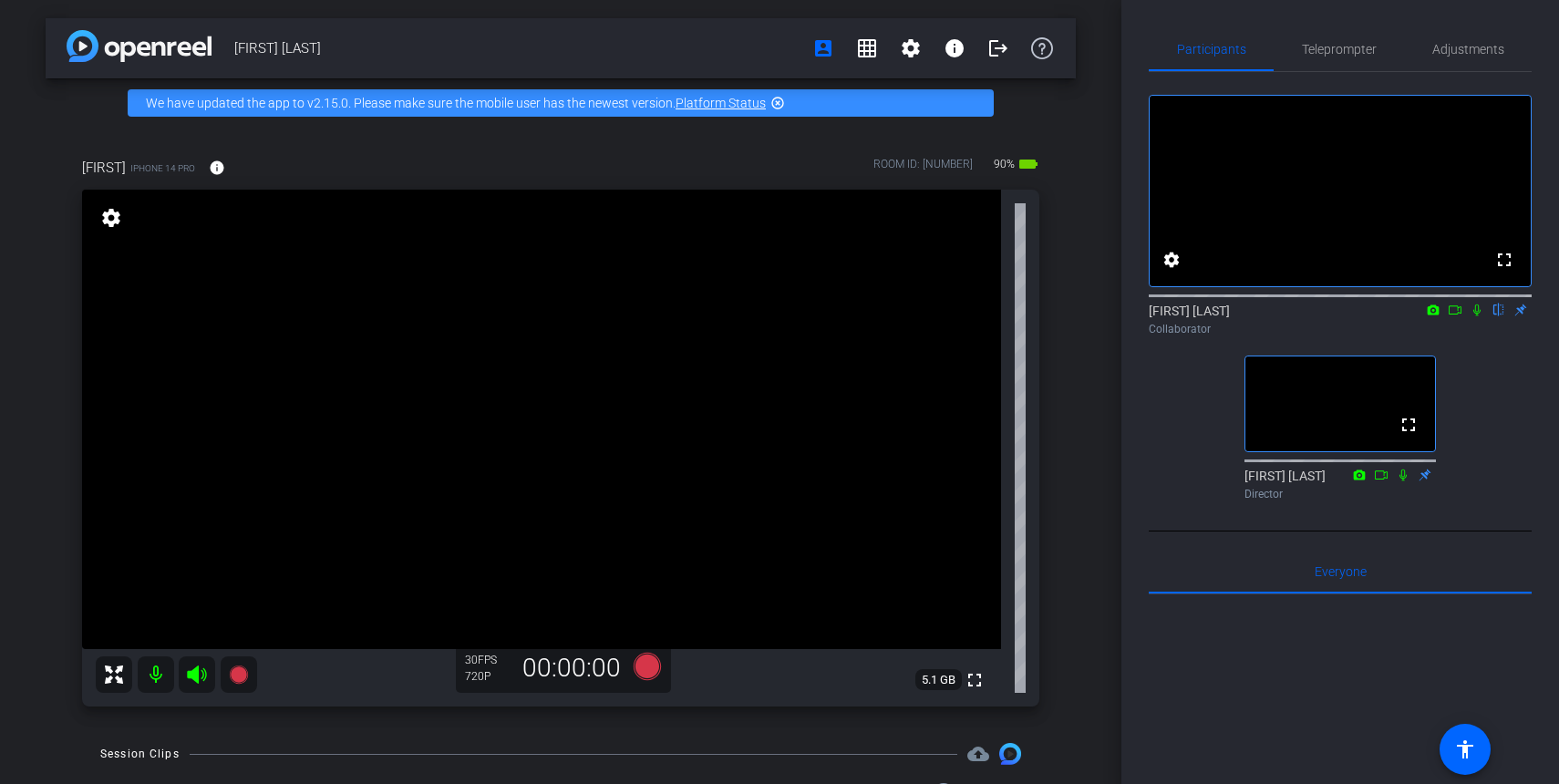 click on "fullscreen settings  [FIRST] [LAST]
flip
Collaborator  fullscreen  [FIRST] [LAST]
Director" 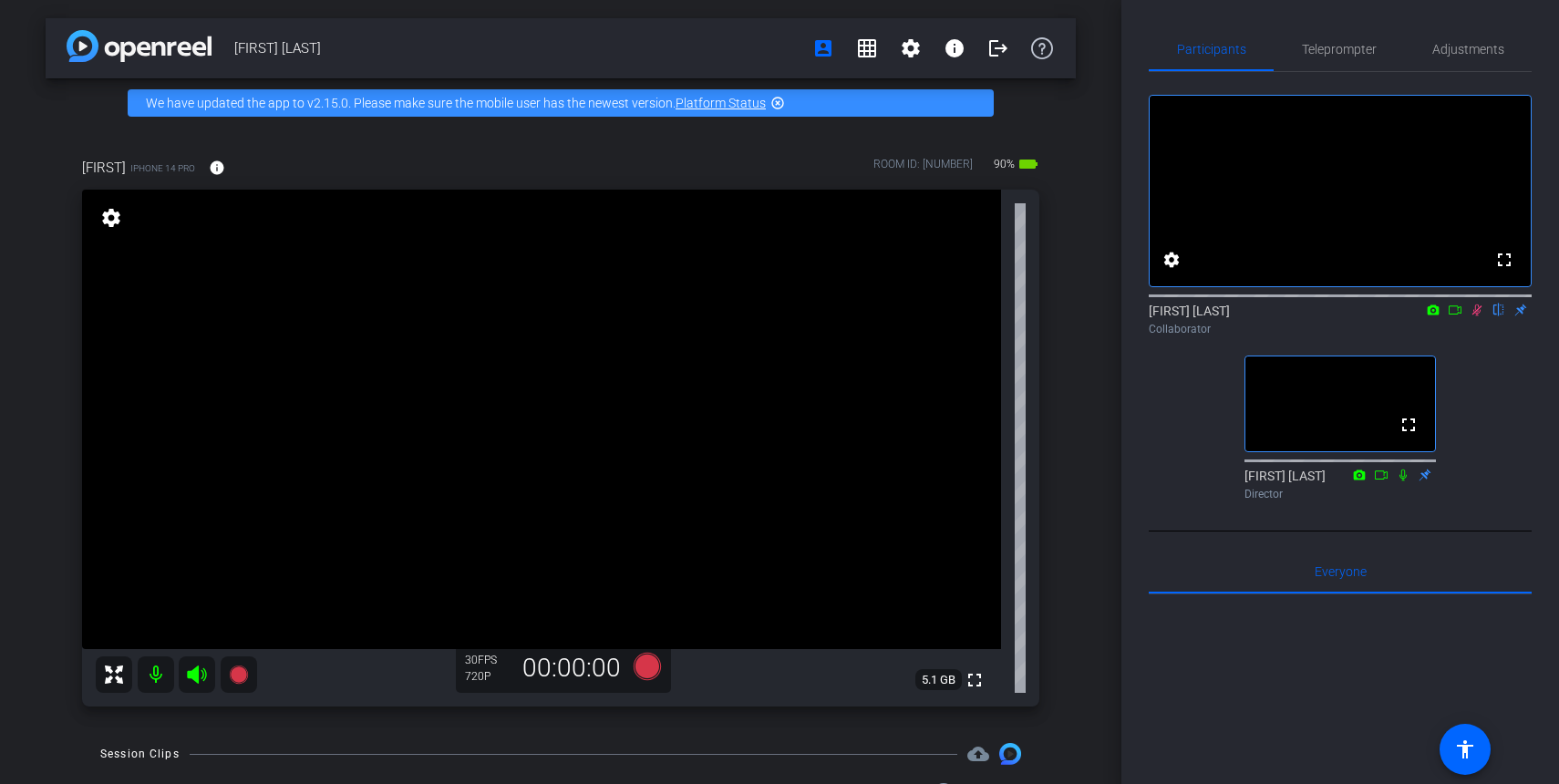 click on "fullscreen settings  [FIRST] [LAST]
flip
Collaborator  fullscreen  [FIRST] [LAST]
Director" 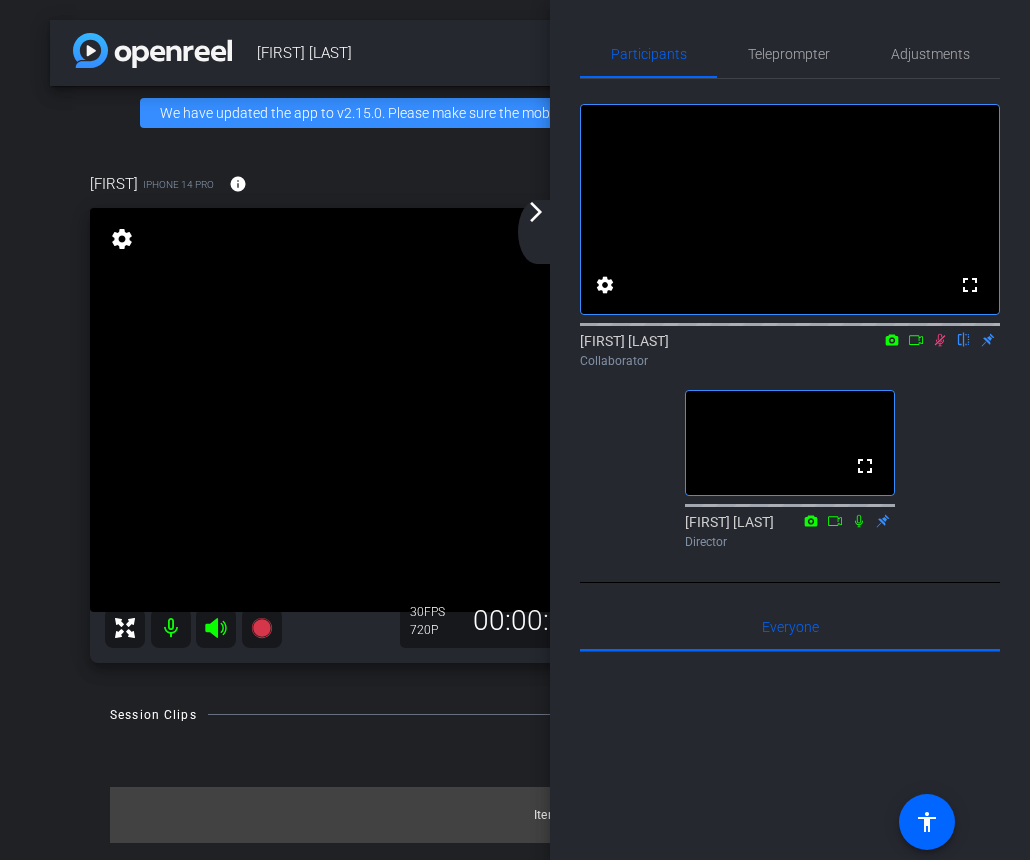 click 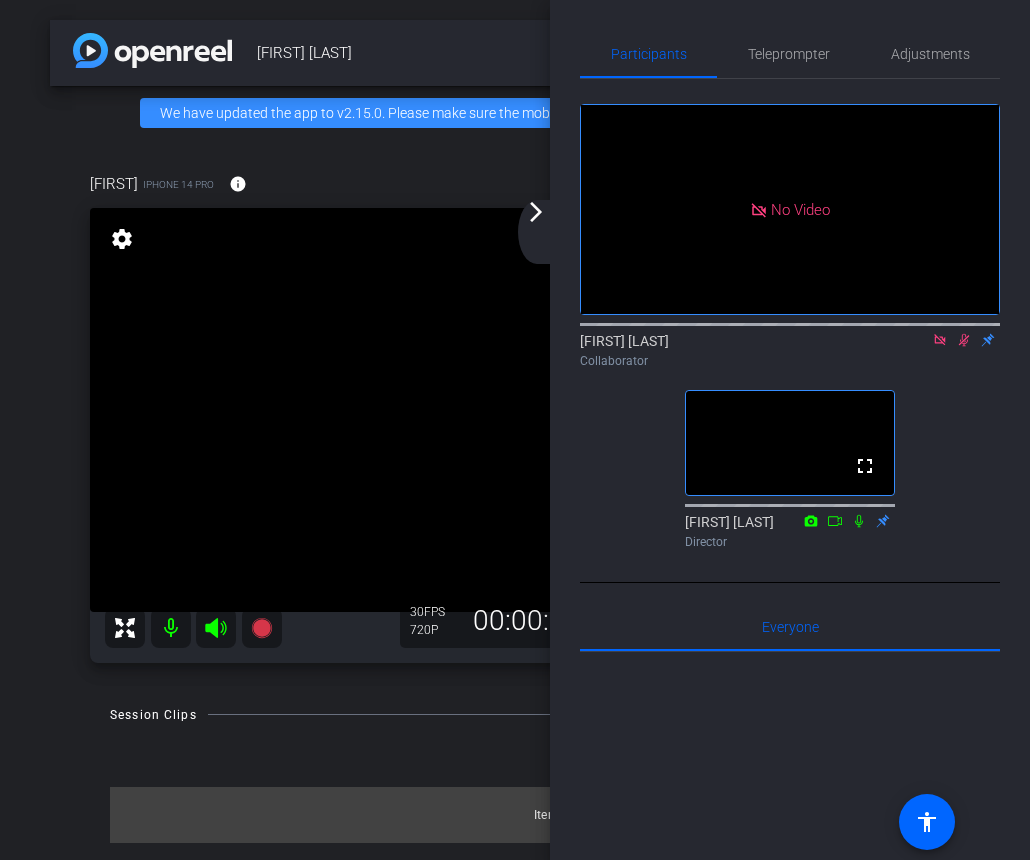 click at bounding box center [494, 410] 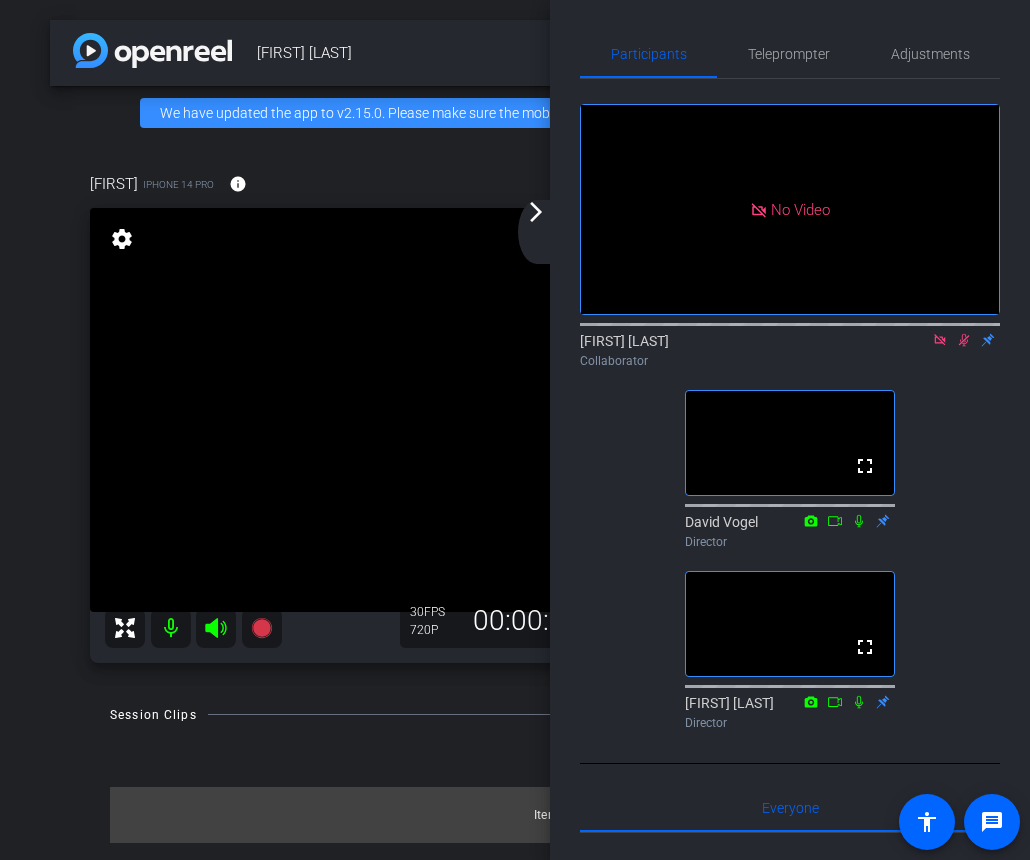 click 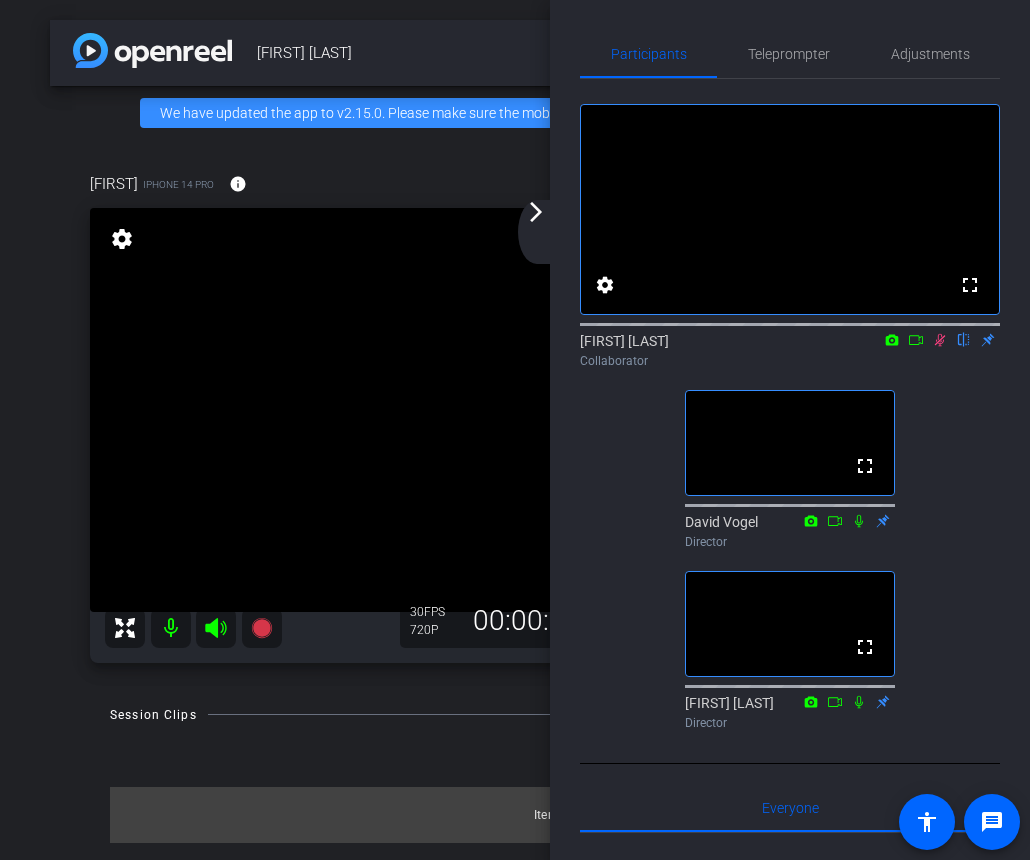 click on "fullscreen settings  [FIRST] [LAST]
flip
Collaborator  fullscreen  [FIRST] [LAST]
Director  fullscreen  [FIRST] [LAST]
Director" 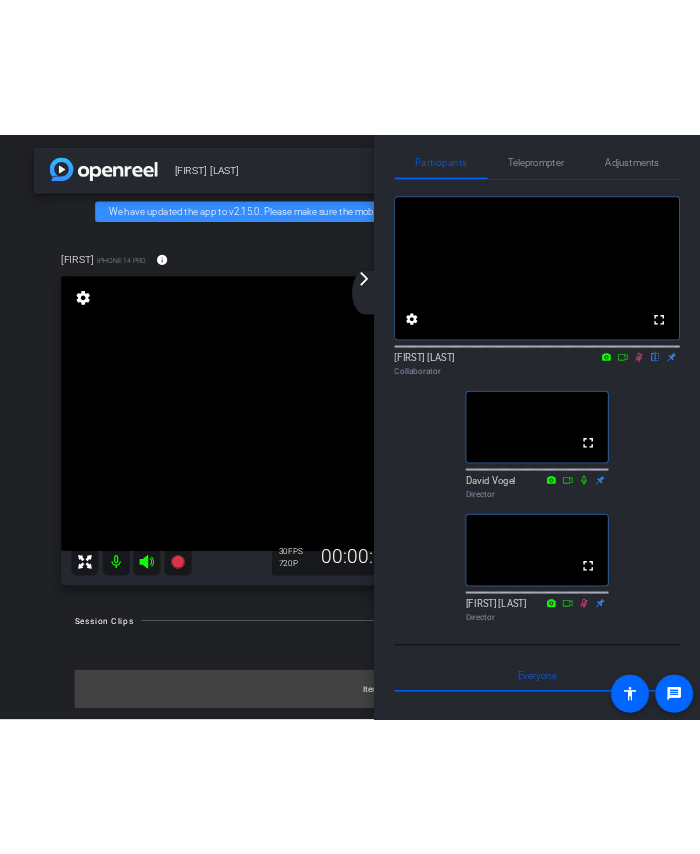scroll, scrollTop: 12, scrollLeft: 0, axis: vertical 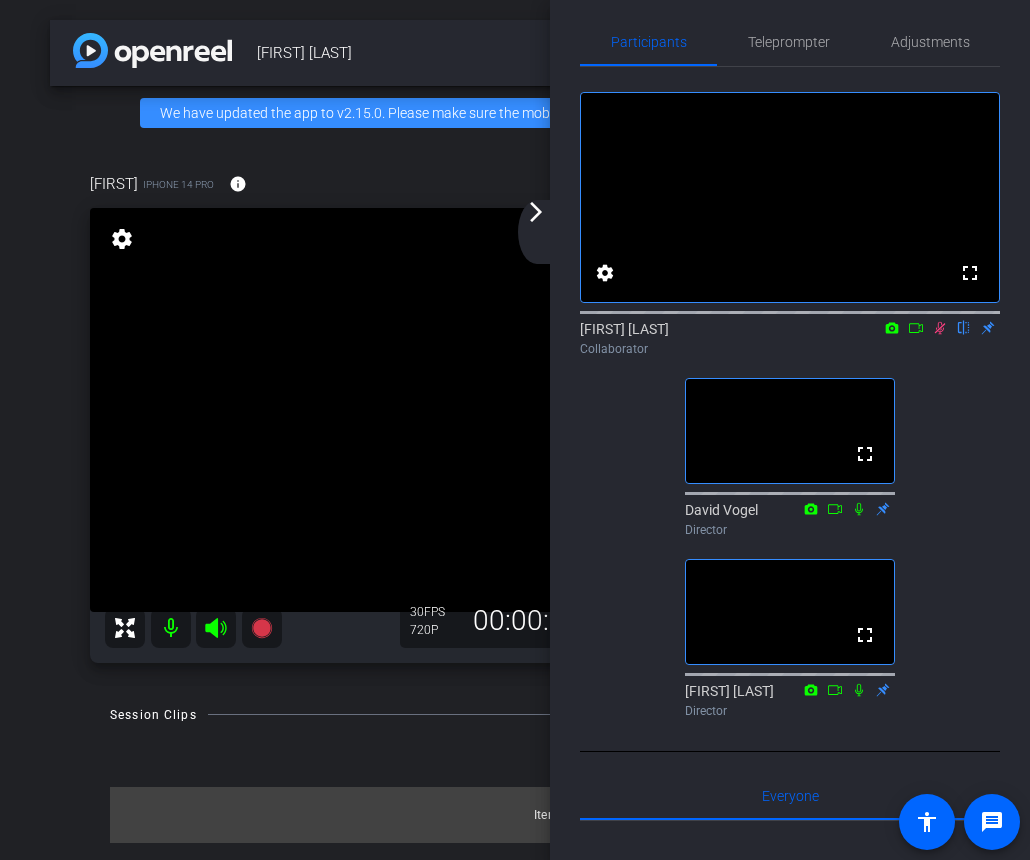 click on "fullscreen settings  [FIRST] [LAST]
flip
Collaborator  fullscreen  [FIRST] [LAST]
Director  fullscreen  [FIRST] [LAST]
Director" 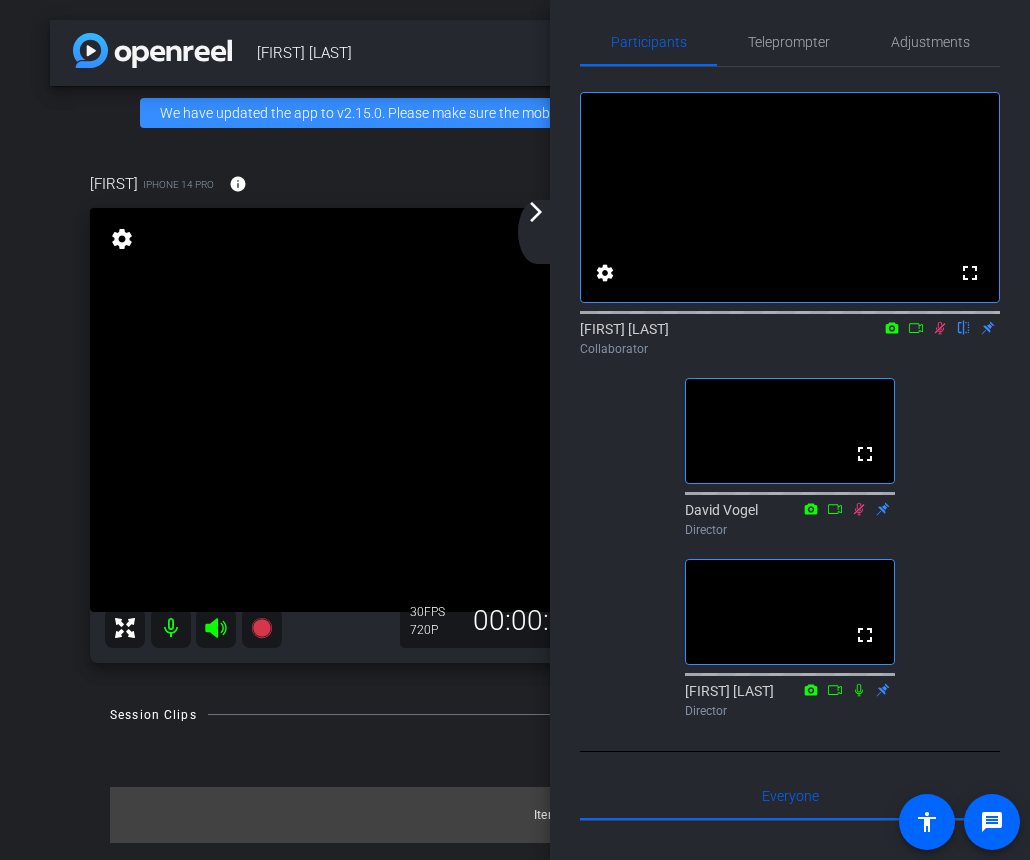 click 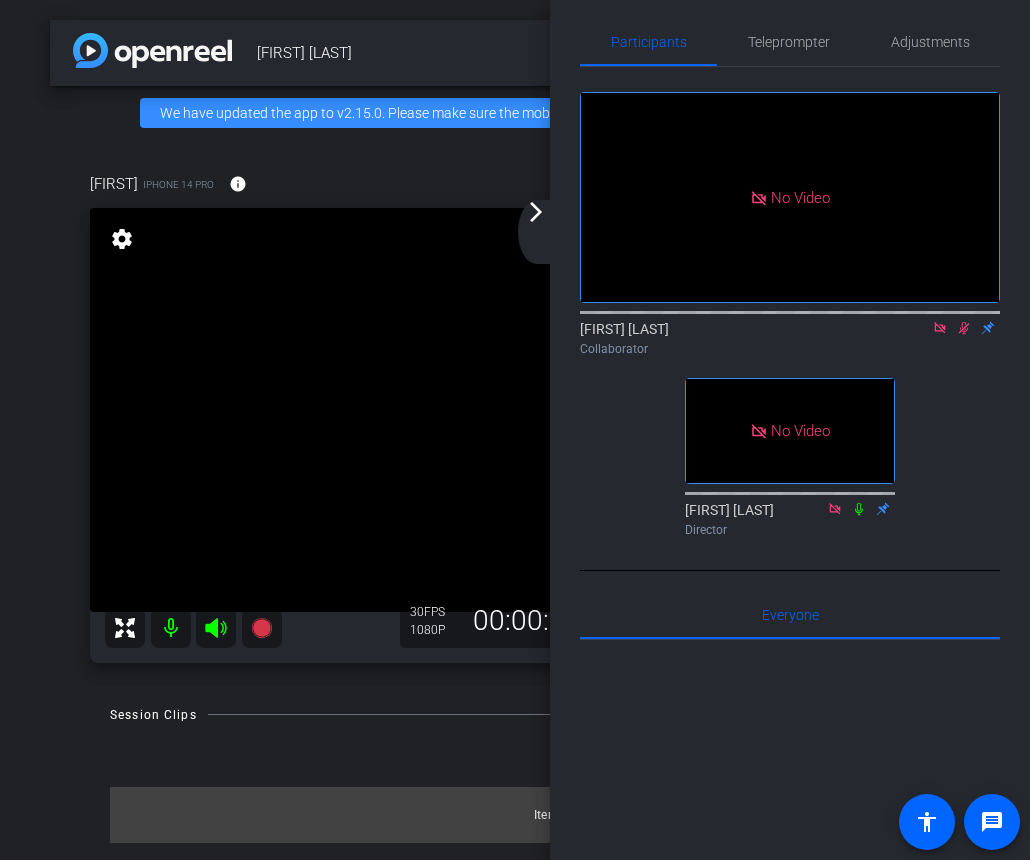 click on "No Video  [FIRST] [LAST]
Collaborator   No Video  [FIRST] [LAST]
Director" 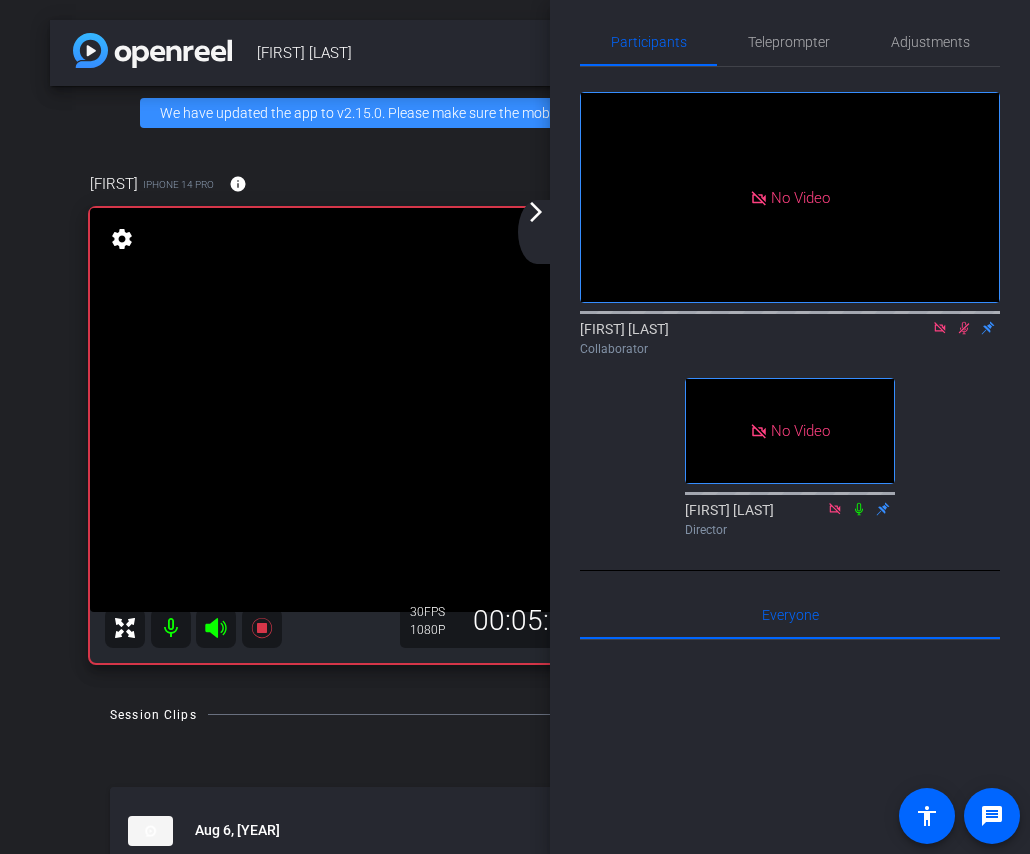 click on "Participants Teleprompter Adjustments  No Video  [FIRST] [LAST]
Collaborator   No Video  [FIRST] [LAST]
Director   Everyone  0 Mark all read To: Everyone Mark all read Select Source Teleprompter Speed 3X (130 words/minute) Font Size 30px Screen Setup Teleprompter Top Background White - text in black  Script  0 Words
Create new script               Play        Play from this location               Play Selected        Play and display the selected text only Bold Italic Enter script here...
Play
Restart" 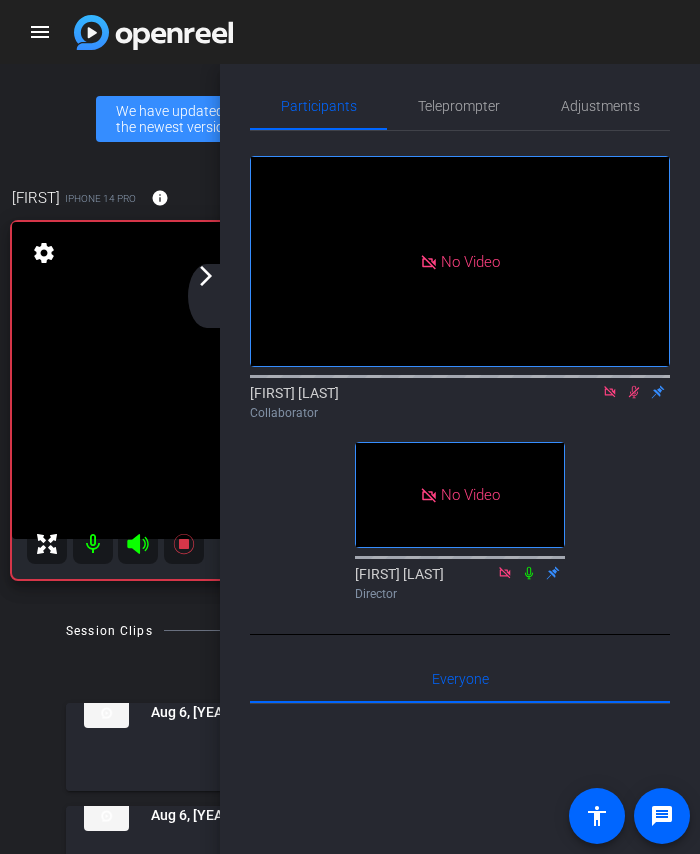 click at bounding box center [329, 380] 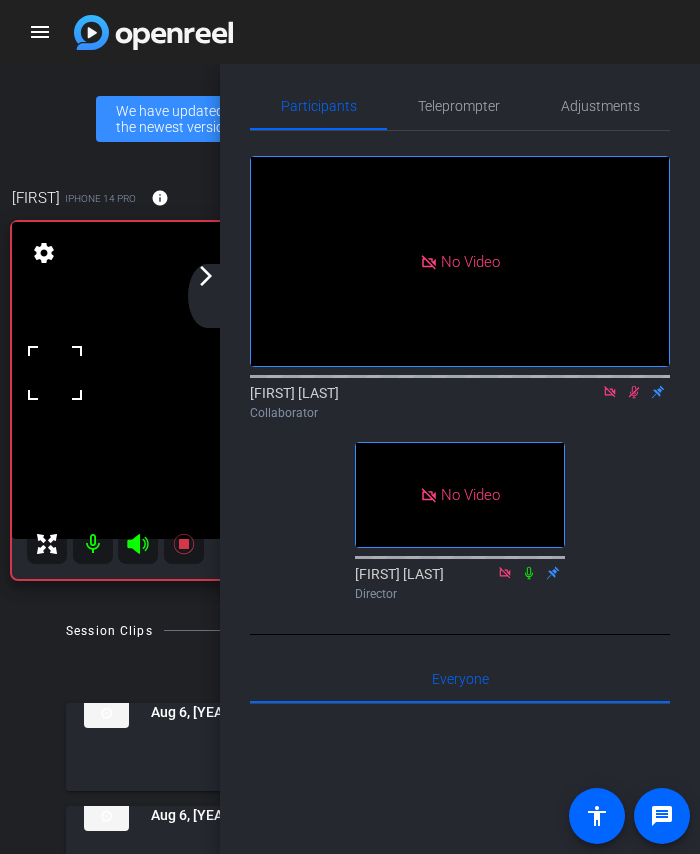 click on "arrow_back_ios_new arrow_forward_ios" 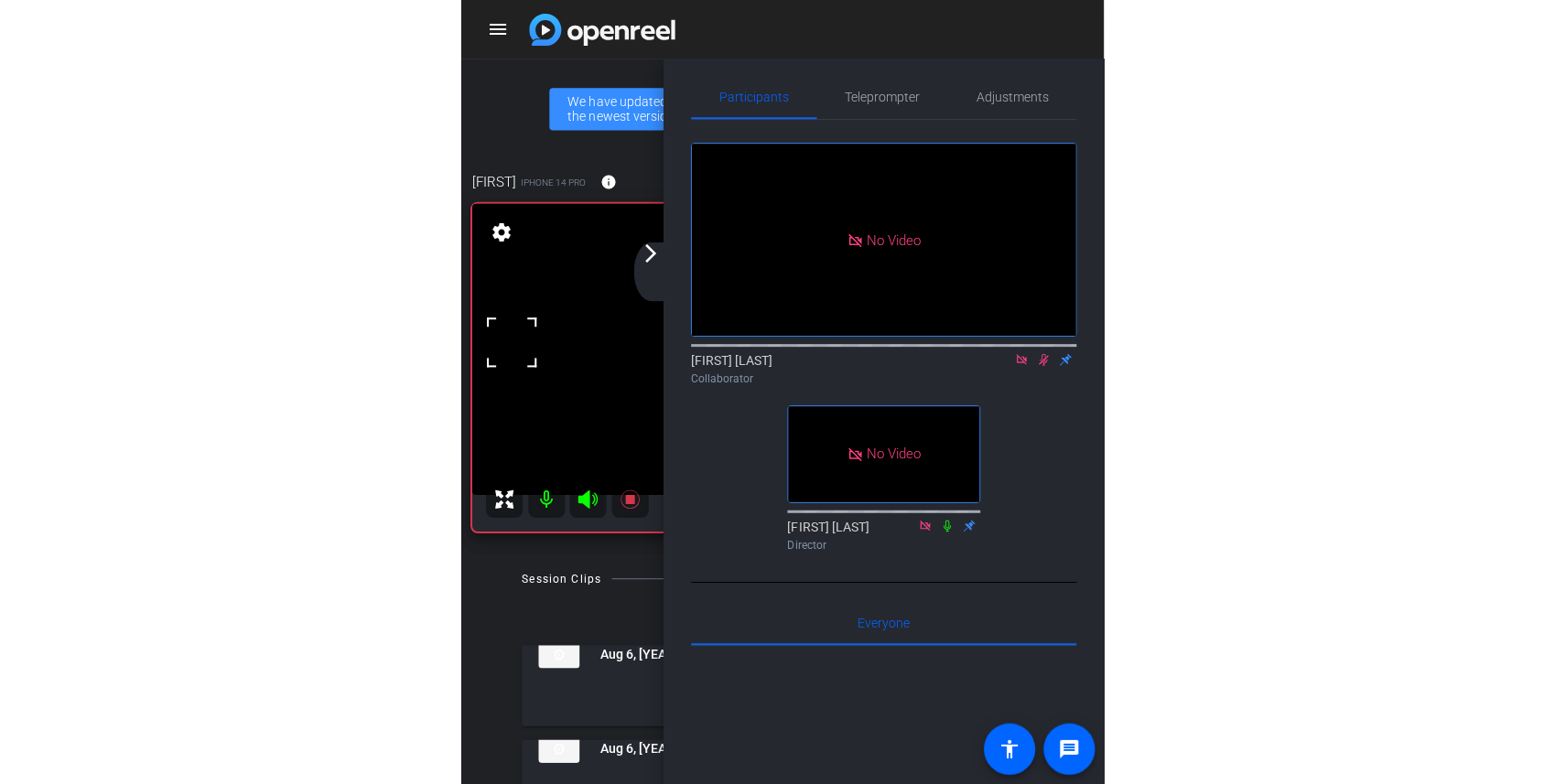 scroll, scrollTop: 0, scrollLeft: 0, axis: both 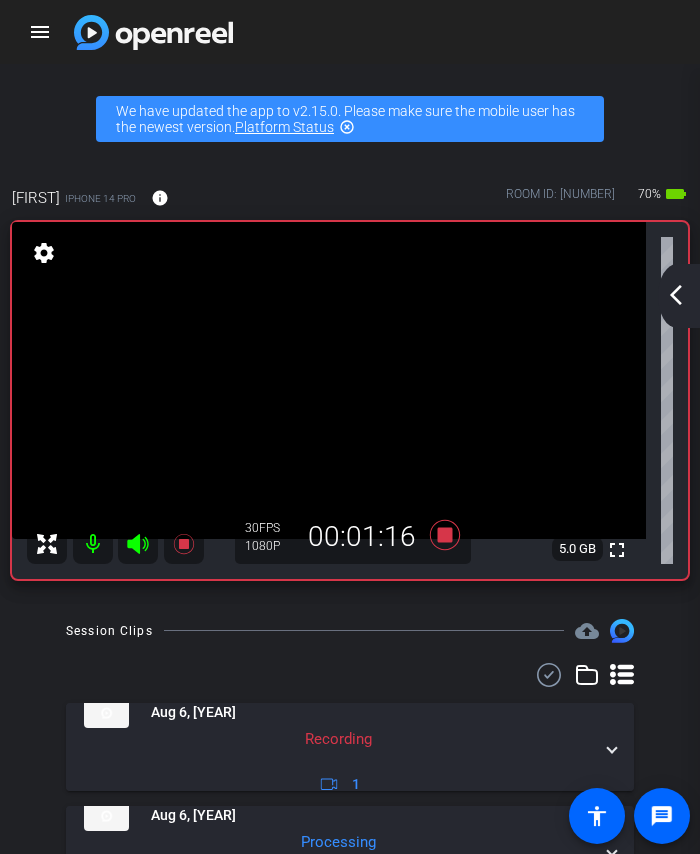 click on "Session Clips   cloud_upload
Aug 6, [YEAR]  Recording
1   Aug 6, [YEAR]   Processing
1   Aug 6, [YEAR]   Processing
1   Aug 6, [YEAR]   Ready
1   Aug 6, [YEAR]   Ready
1   Aug 6, [YEAR]   Ready
1   Aug 6, [YEAR]   Ready
1   Aug 6, [YEAR]   Ready
1  Items per page:  10  1 – 8 of 8" at bounding box center [350, 1101] 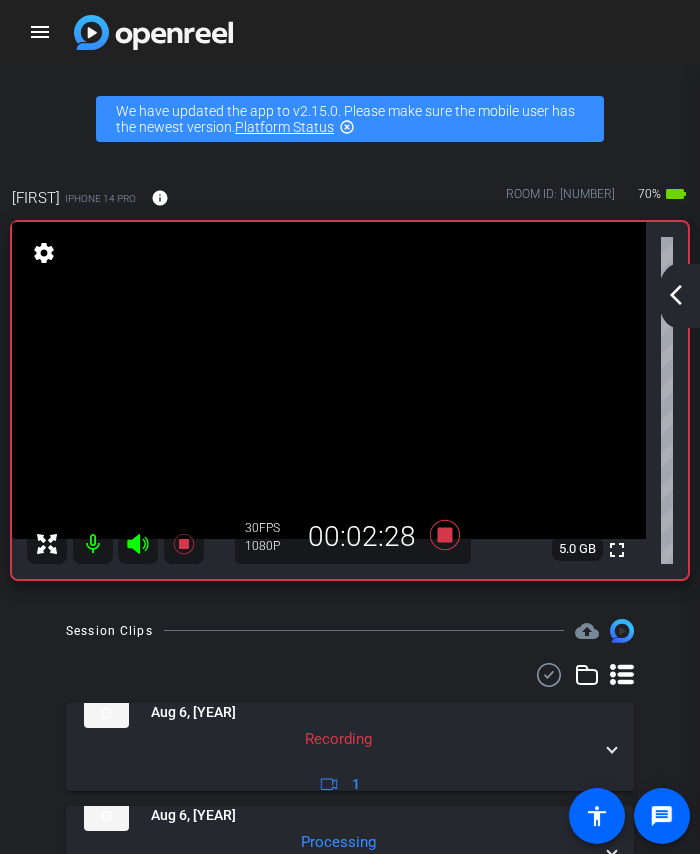 click on "Session Clips   cloud_upload
Aug 6, [YEAR]  Recording
1   Aug 6, [YEAR]   Processing
1   Aug 6, [YEAR]   Processing
1   Aug 6, [YEAR]   Ready
1   Aug 6, [YEAR]   Ready
1   Aug 6, [YEAR]   Ready
1   Aug 6, [YEAR]   Ready
1   Aug 6, [YEAR]   Ready
1  Items per page:  10  1 – 8 of 8" at bounding box center (350, 1101) 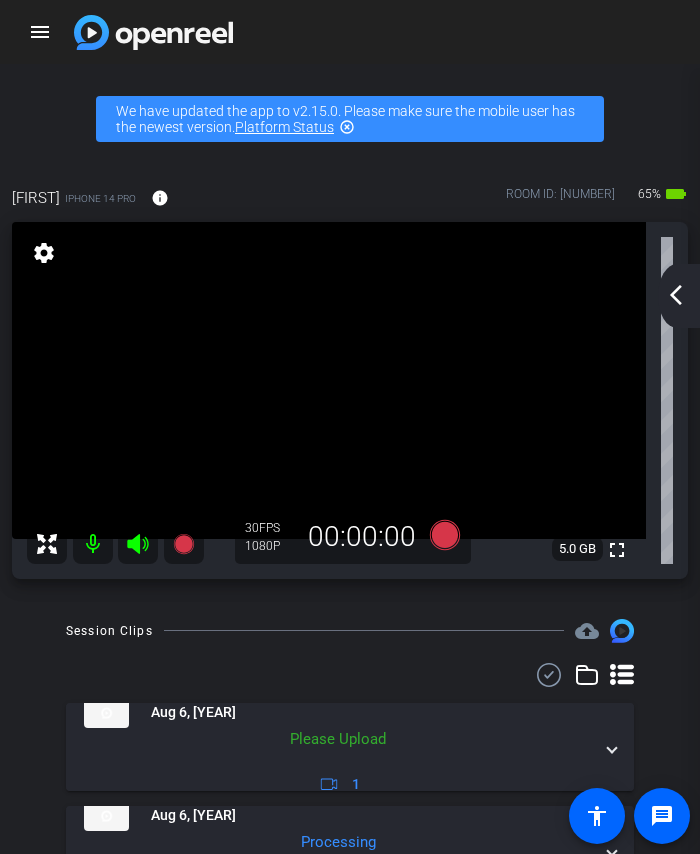 click on "Session Clips   cloud_upload
Aug 6, [YEAR]  Please Upload
1   Aug 6, [YEAR]   Processing
1   Aug 6, [YEAR]   Processing
1   Aug 6, [YEAR]   Ready
1   Aug 6, [YEAR]   Ready
1   Aug 6, [YEAR]   Ready
1   Aug 6, [YEAR]   Ready
1   Aug 6, [YEAR]   Ready
1  Items per page:  10  1 – 9 of 9" at bounding box center [350, 1152] 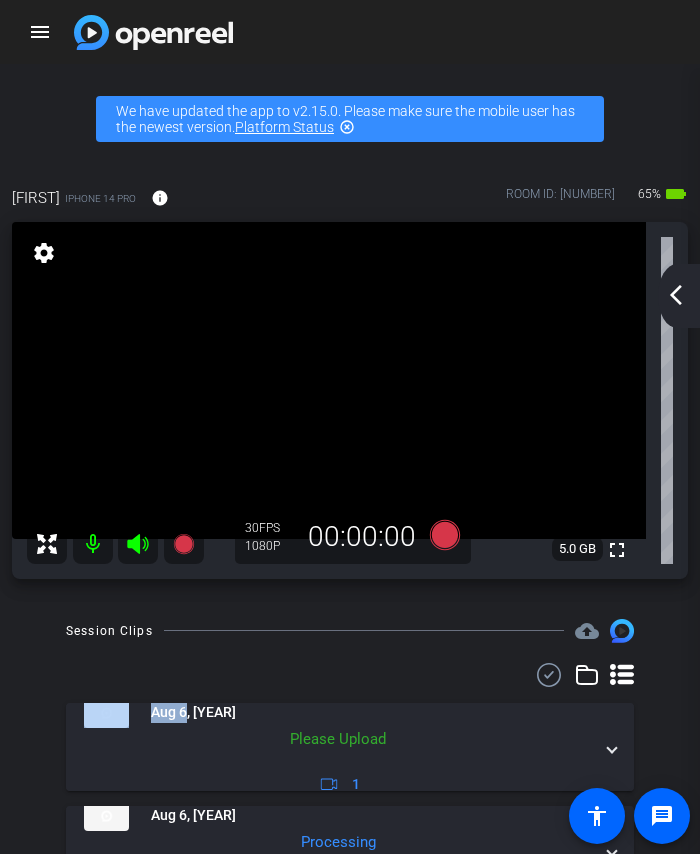 click on "Session Clips   cloud_upload
Aug 6, [YEAR]  Please Upload
1   Aug 6, [YEAR]   Processing
1   Aug 6, [YEAR]   Processing
1   Aug 6, [YEAR]   Ready
1   Aug 6, [YEAR]   Ready
1   Aug 6, [YEAR]   Ready
1   Aug 6, [YEAR]   Ready
1   Aug 6, [YEAR]   Ready
1  Items per page:  10  1 – 9 of 9" at bounding box center (350, 1152) 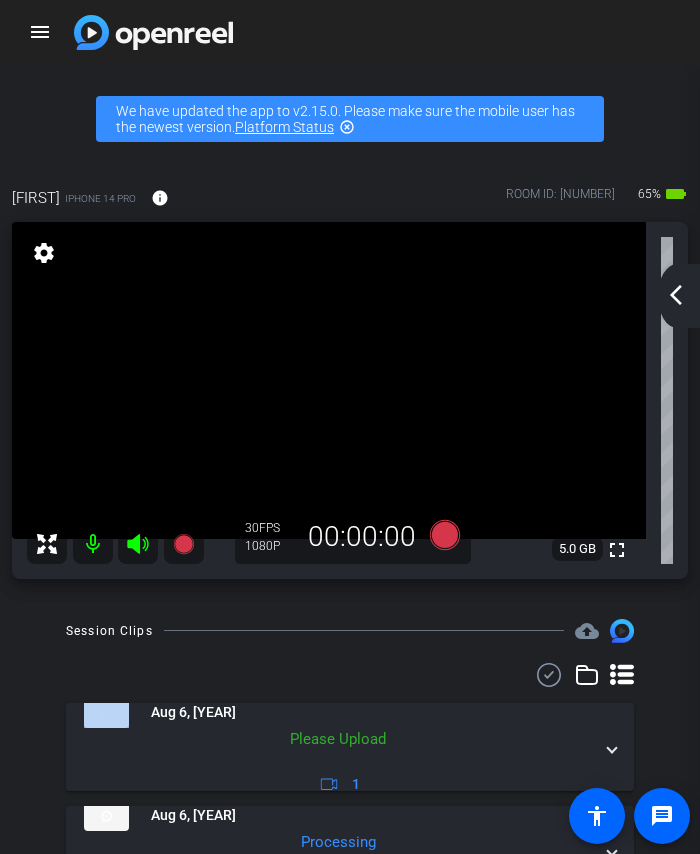 click on "Session Clips   cloud_upload
Aug 6, [YEAR]  Please Upload
1   Aug 6, [YEAR]   Processing
1   Aug 6, [YEAR]   Processing
1   Aug 6, [YEAR]   Ready
1   Aug 6, [YEAR]   Ready
1   Aug 6, [YEAR]   Ready
1   Aug 6, [YEAR]   Ready
1   Aug 6, [YEAR]   Ready
1  Items per page:  10  1 – 9 of 9" at bounding box center [350, 1152] 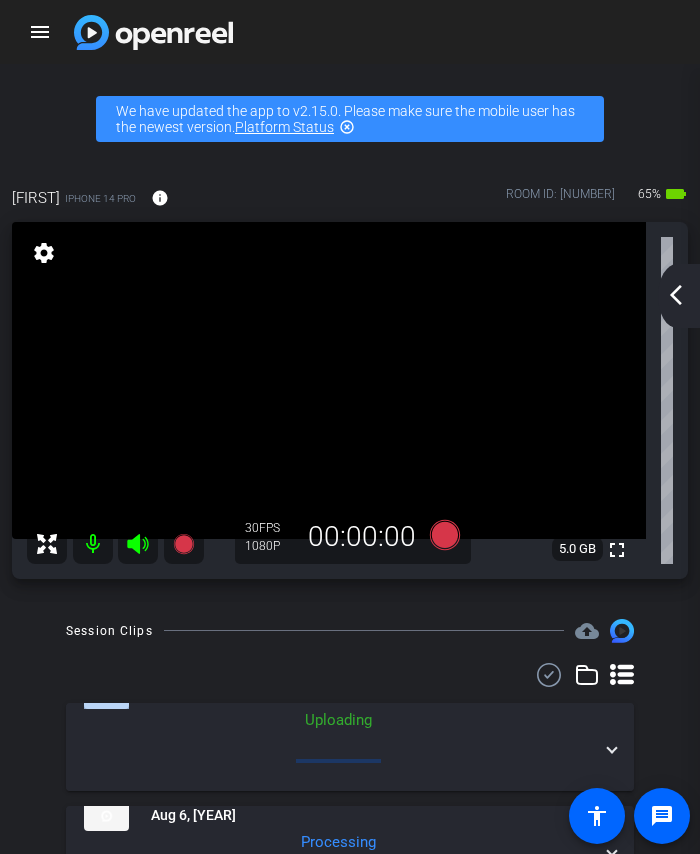 click on "Session Clips   cloud_upload
Aug 6, [YEAR]  Uploading
1   Aug 6, [YEAR]   Processing
1   Aug 6, [YEAR]   Processing
1   Aug 6, [YEAR]   Ready
1   Aug 6, [YEAR]   Ready
1   Aug 6, [YEAR]   Ready
1   Aug 6, [YEAR]   Ready
1   Aug 6, [YEAR]   Ready
1  Items per page:  10  1 – 9 of 9" at bounding box center (350, 1152) 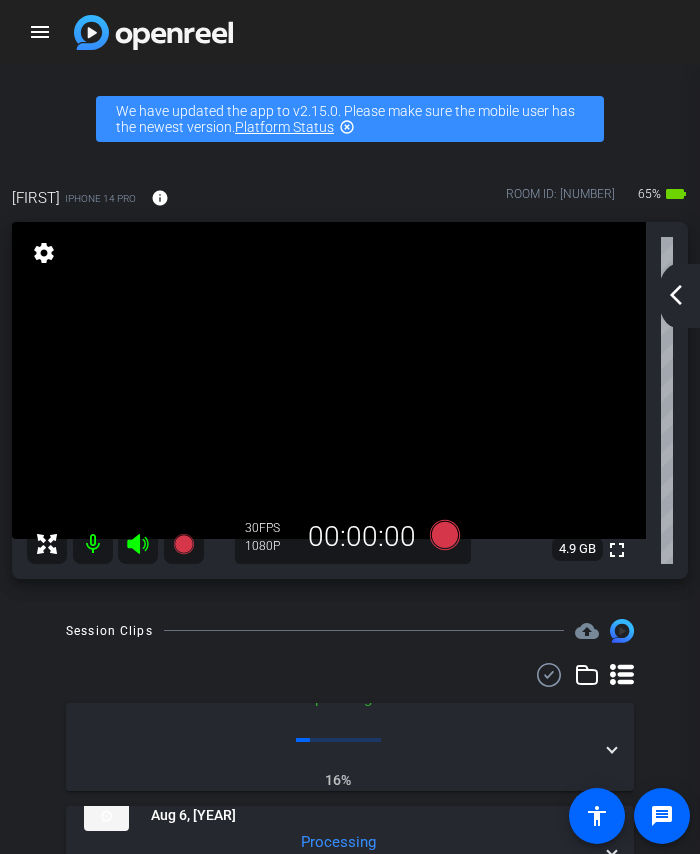 click on "Session Clips   cloud_upload
Aug 6, [YEAR]  Uploading  16%
1   Aug 6, [YEAR]   Processing
1   Aug 6, [YEAR]   Processing
1   Aug 6, [YEAR]   Ready
1   Aug 6, [YEAR]   Ready
1   Aug 6, [YEAR]   Ready
1   Aug 6, [YEAR]   Ready
1   Aug 6, [YEAR]   Ready
1  Items per page:  10  1 – 9 of 9" at bounding box center [350, 1152] 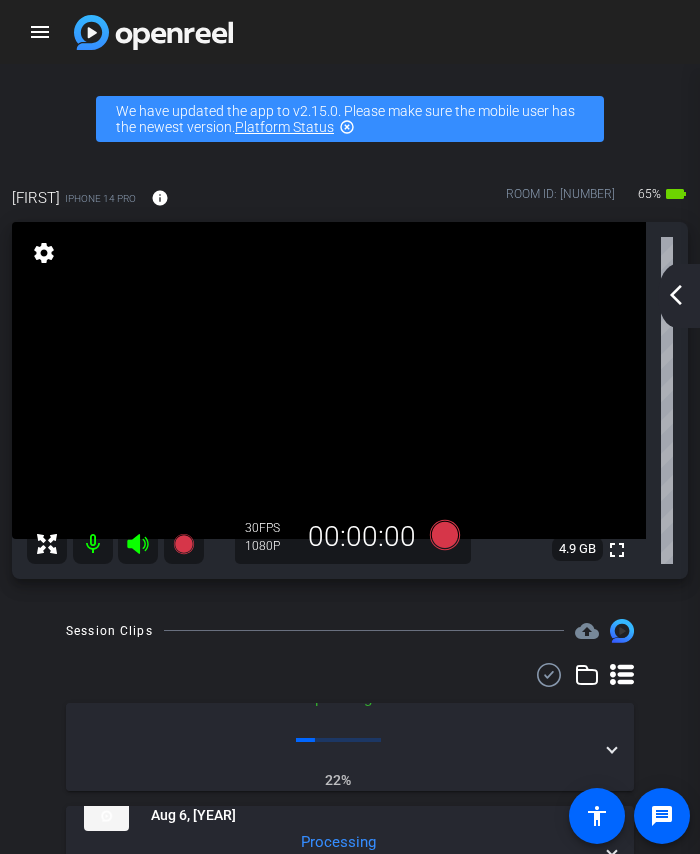 click on "Session Clips   cloud_upload
Aug 6, [YEAR]  Uploading  22%
1   Aug 6, [YEAR]   Processing
1   Aug 6, [YEAR]   Processing
1   Aug 6, [YEAR]   Ready
1   Aug 6, [YEAR]   Ready
1   Aug 6, [YEAR]   Ready
1   Aug 6, [YEAR]   Ready
1   Aug 6, [YEAR]   Ready
1  Items per page:  10  1 – 9 of 9" at bounding box center (350, 1152) 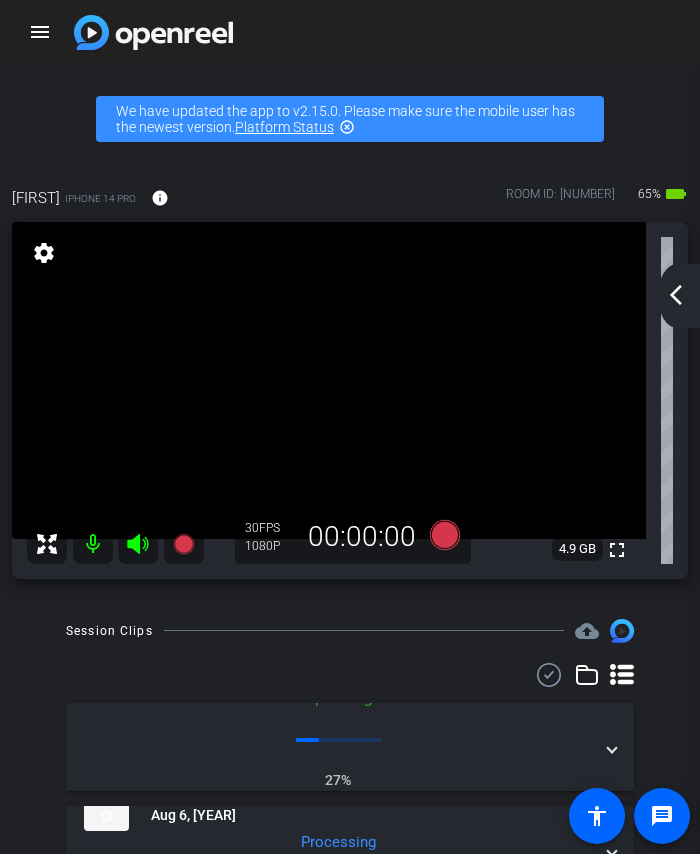 click on "Session Clips   cloud_upload
Aug 6, [YEAR]  Uploading  27%
1   Aug 6, [YEAR]   Processing
1   Aug 6, [YEAR]   Processing
1   Aug 6, [YEAR]   Ready
1   Aug 6, [YEAR]   Ready
1   Aug 6, [YEAR]   Ready
1   Aug 6, [YEAR]   Ready
1   Aug 6, [YEAR]   Ready
1  Items per page:  10  1 – 9 of 9" at bounding box center [350, 1152] 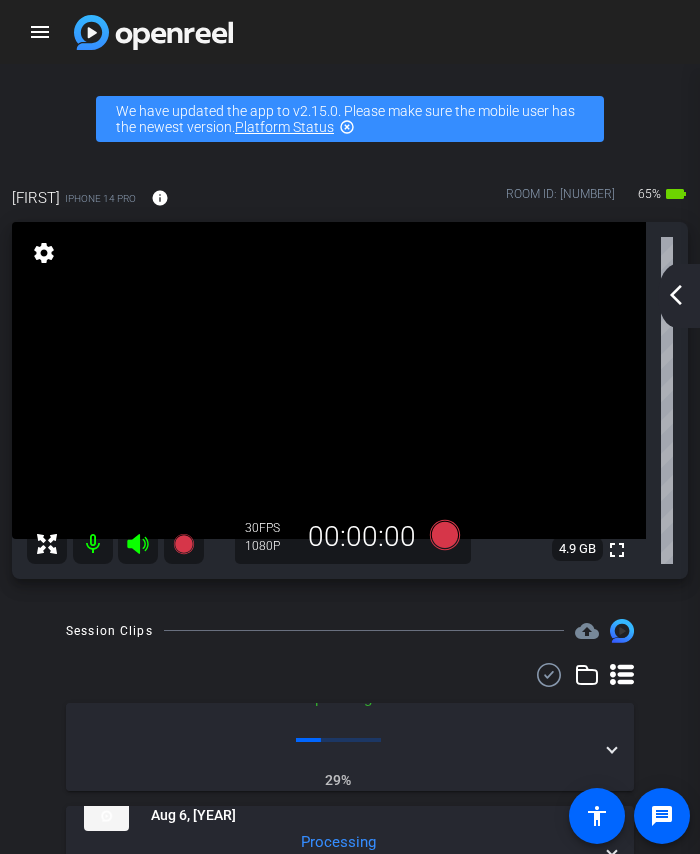 click on "Session Clips   cloud_upload
Aug 6, [YEAR]  Uploading  29%
1   Aug 6, [YEAR]   Processing
1   Aug 6, [YEAR]   Processing
1   Aug 6, [YEAR]   Ready
1   Aug 6, [YEAR]   Ready
1   Aug 6, [YEAR]   Ready
1   Aug 6, [YEAR]   Ready
1   Aug 6, [YEAR]   Ready
1  Items per page:  10  1 – 9 of 9" at bounding box center [350, 1152] 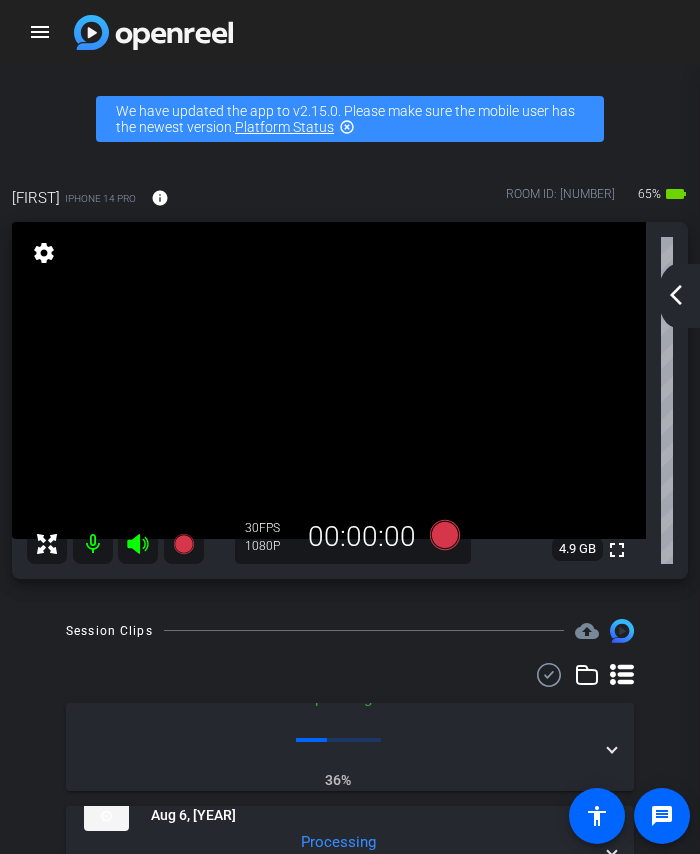 click on "Session Clips   cloud_upload
Aug 6, [YEAR]  Uploading  36%
1   Aug 6, [YEAR]   Processing
1   Aug 6, [YEAR]   Processing
1   Aug 6, [YEAR]   Ready
1   Aug 6, [YEAR]   Ready
1   Aug 6, [YEAR]   Ready
1   Aug 6, [YEAR]   Ready
1   Aug 6, [YEAR]   Ready
1  Items per page:  10  1 – 9 of 9" at bounding box center (350, 1152) 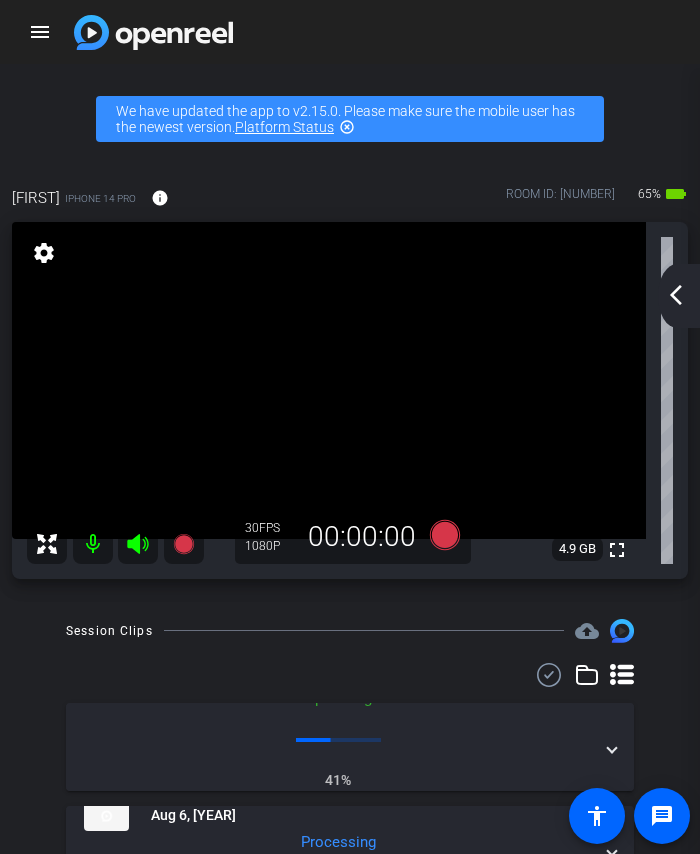 click on "Session Clips   cloud_upload
Aug 6, [YEAR]  Uploading  41%
1   Aug 6, [YEAR]   Processing
1   Aug 6, [YEAR]   Processing
1   Aug 6, [YEAR]   Ready
1   Aug 6, [YEAR]   Ready
1   Aug 6, [YEAR]   Ready
1   Aug 6, [YEAR]   Ready
1   Aug 6, [YEAR]   Ready
1  Items per page:  10  1 – 9 of 9" at bounding box center (350, 1152) 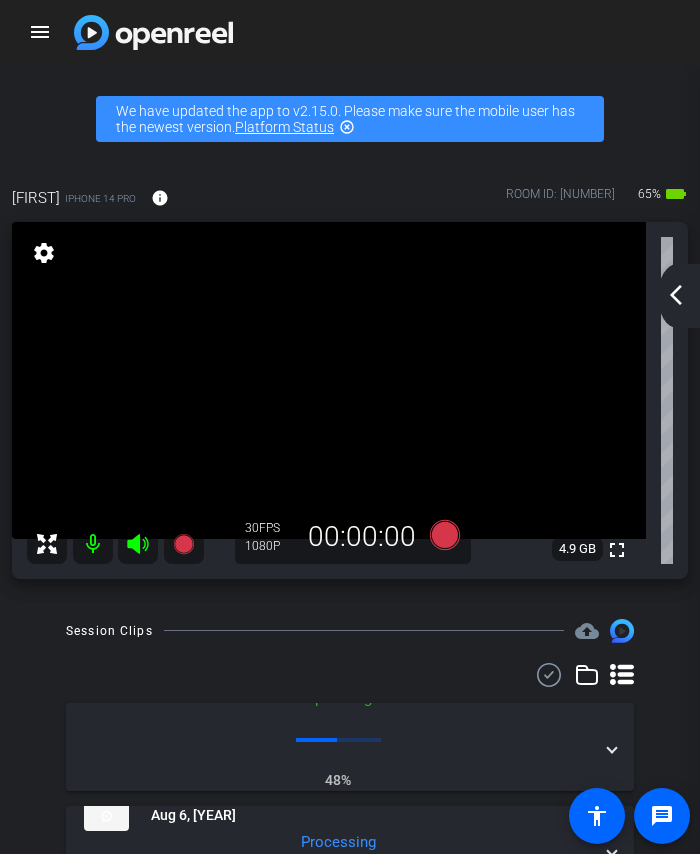 click on "Session Clips   cloud_upload
Aug 6, [YEAR]  Uploading  48%
1   Aug 6, [YEAR]   Processing
1   Aug 6, [YEAR]   Processing
1   Aug 6, [YEAR]   Ready
1   Aug 6, [YEAR]   Ready
1   Aug 6, [YEAR]   Ready
1   Aug 6, [YEAR]   Ready
1   Aug 6, [YEAR]   Ready
1  Items per page:  10  1 – 9 of 9" at bounding box center (350, 1152) 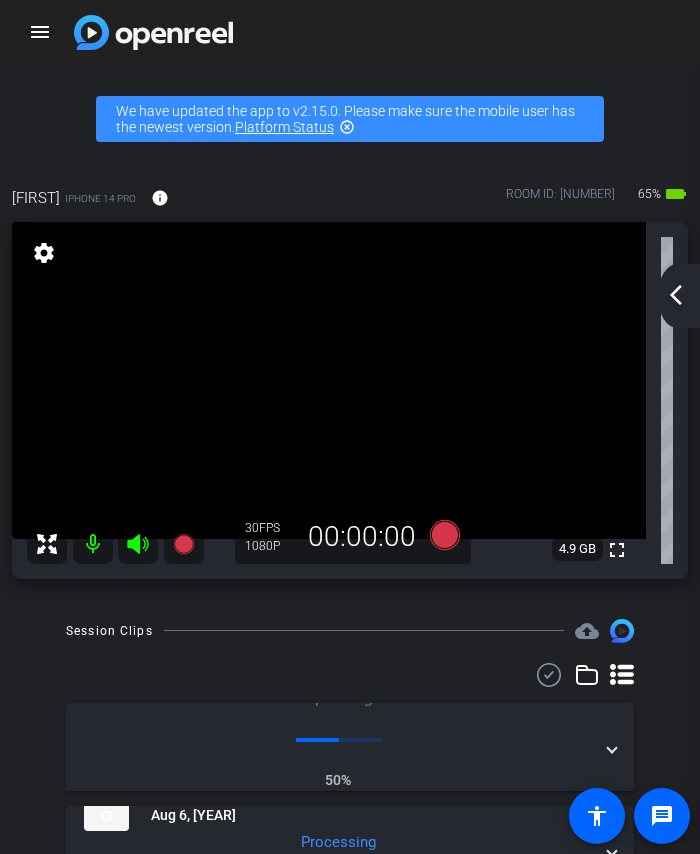 click on "Session Clips   cloud_upload
Aug 6, [YEAR]  Uploading  50%
1   Aug 6, [YEAR]   Processing
1   Aug 6, [YEAR]   Processing
1   Aug 6, [YEAR]   Ready
1   Aug 6, [YEAR]   Ready
1   Aug 6, [YEAR]   Ready
1   Aug 6, [YEAR]   Ready
1   Aug 6, [YEAR]   Ready
1  Items per page:  10  1 – 9 of 9" at bounding box center (350, 1152) 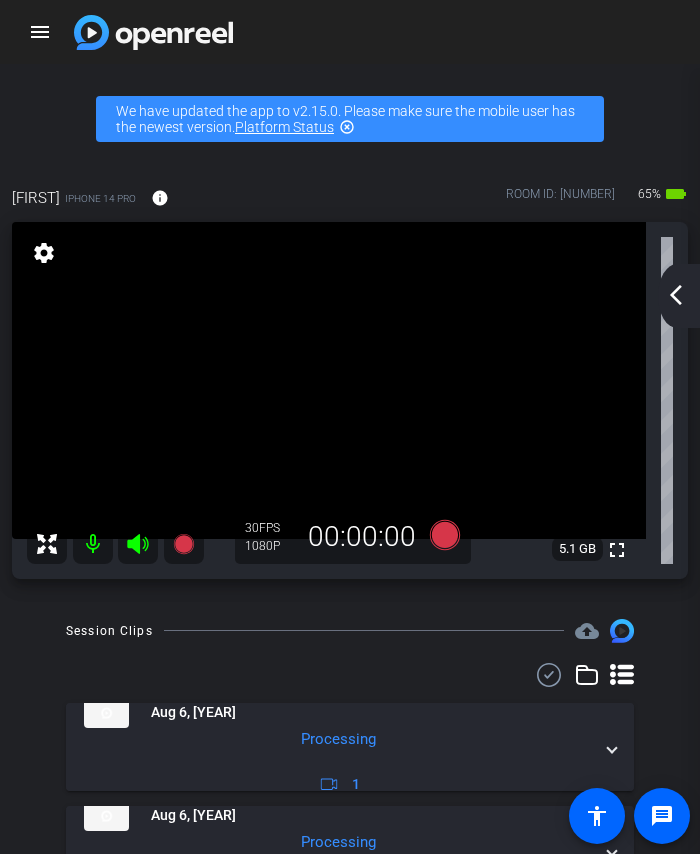 click on "Session Clips   cloud_upload
Aug 6, [YEAR]   Processing
1   Aug 6, [YEAR]   Processing
1   Aug 6, [YEAR]   Processing
1   Aug 6, [YEAR]   Ready
1   Aug 6, [YEAR]   Ready
1   Aug 6, [YEAR]   Ready
1   Aug 6, [YEAR]   Ready
1   Aug 6, [YEAR]   Ready
1  Items per page:  10  1 – 9 of 9" at bounding box center (350, 1152) 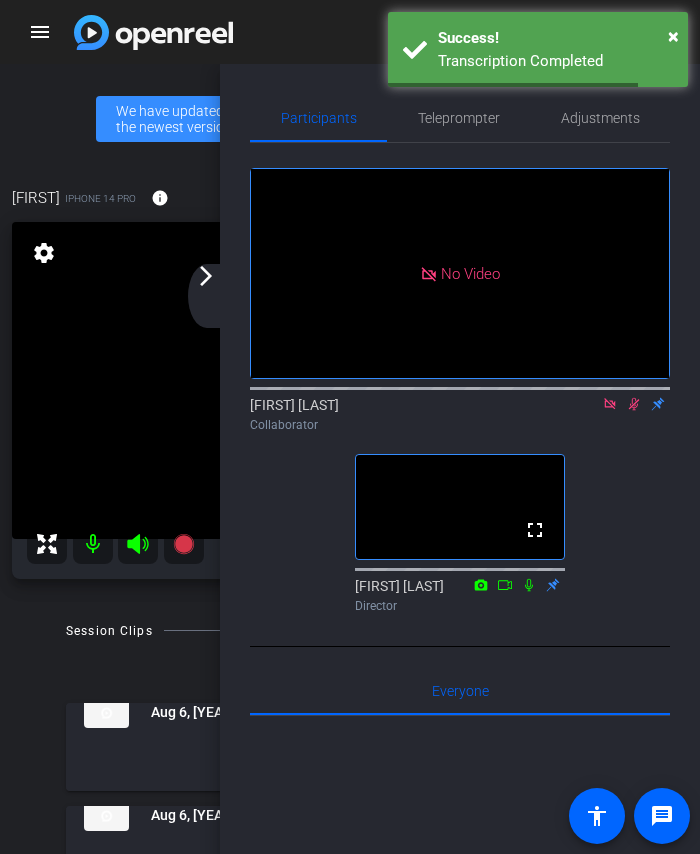 click on "arrow_forward_ios" 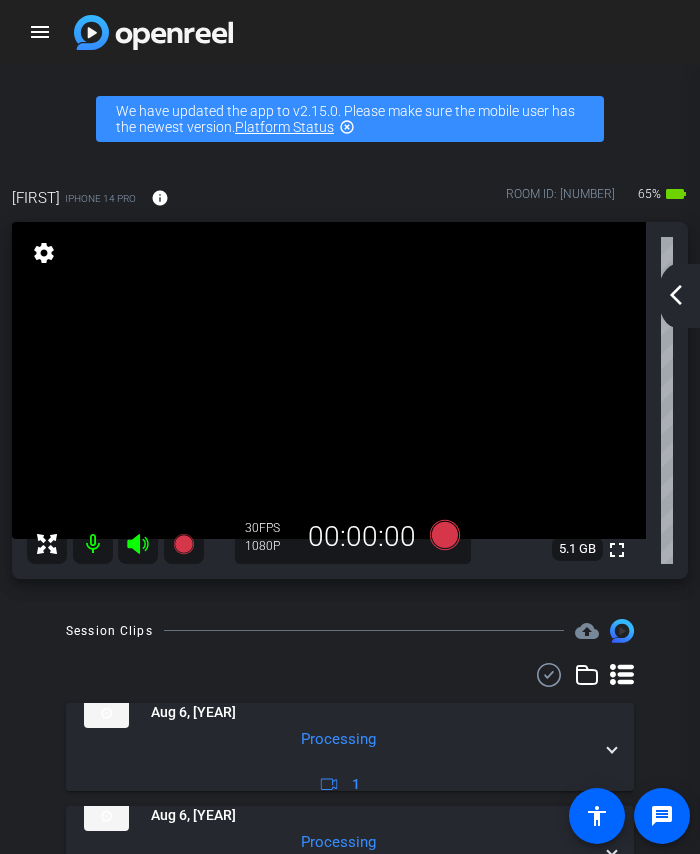 click on "arrow_back_ios_new" 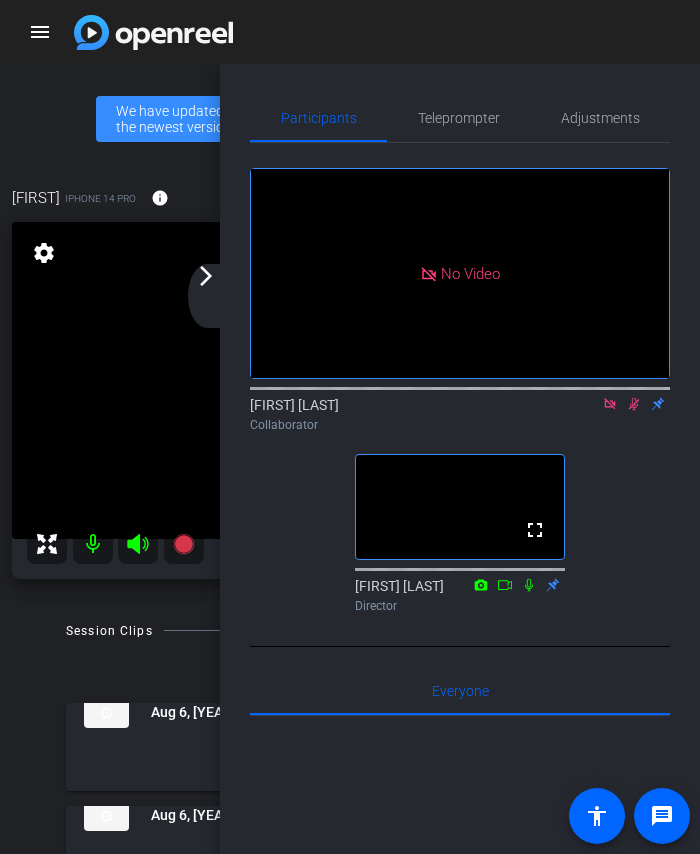 click 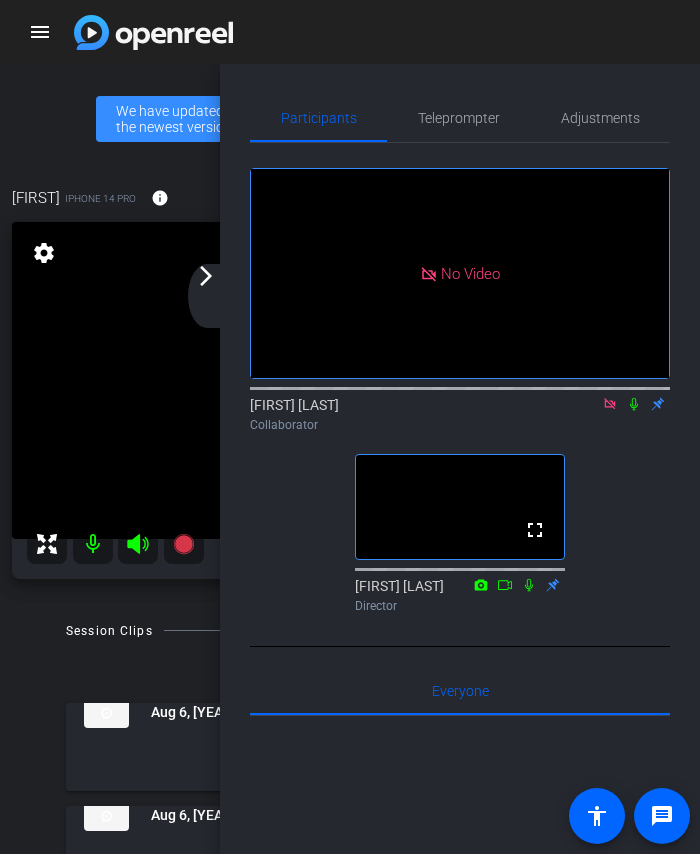 click 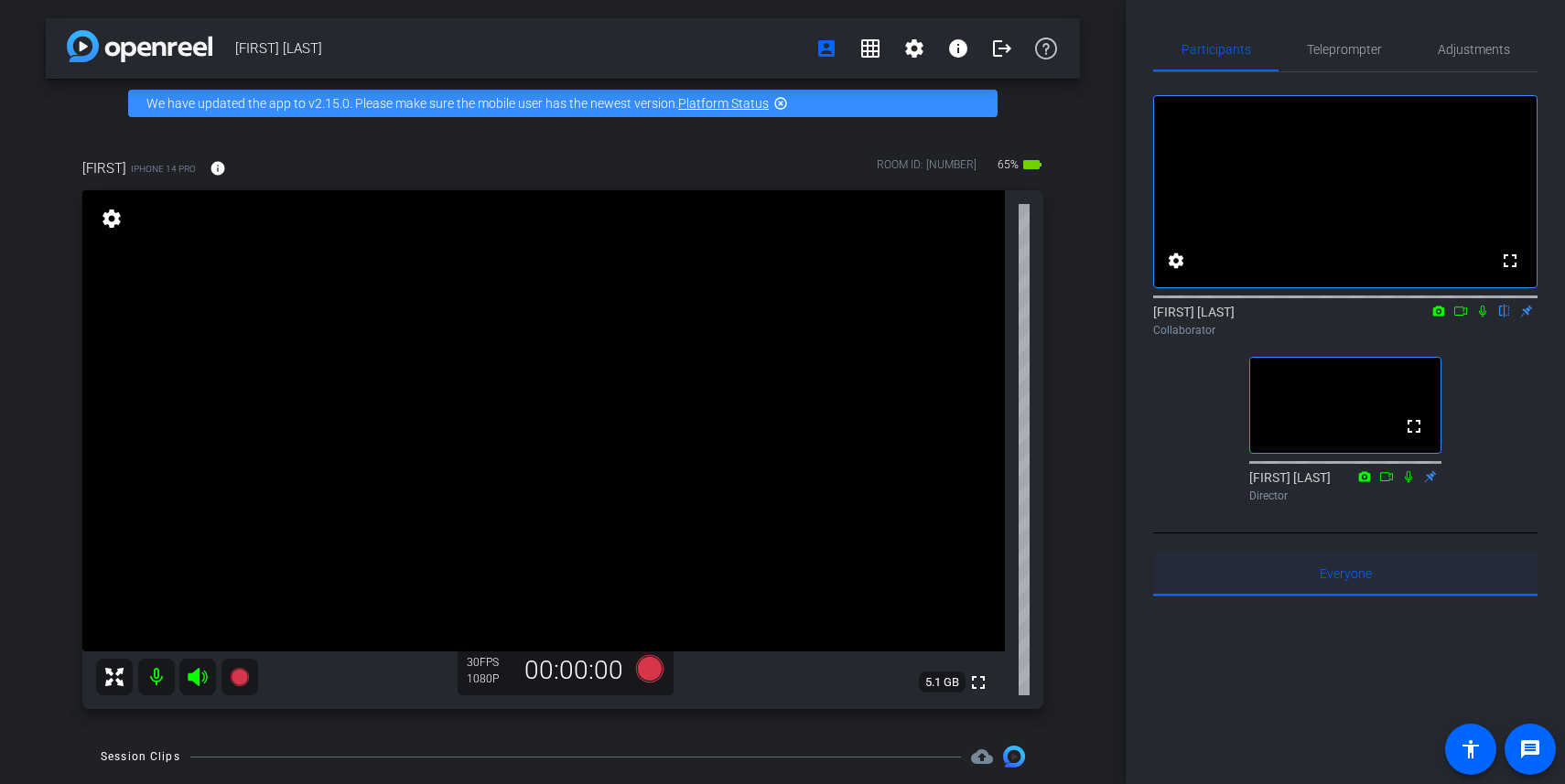 click on "Everyone  0" at bounding box center (1345, 574) 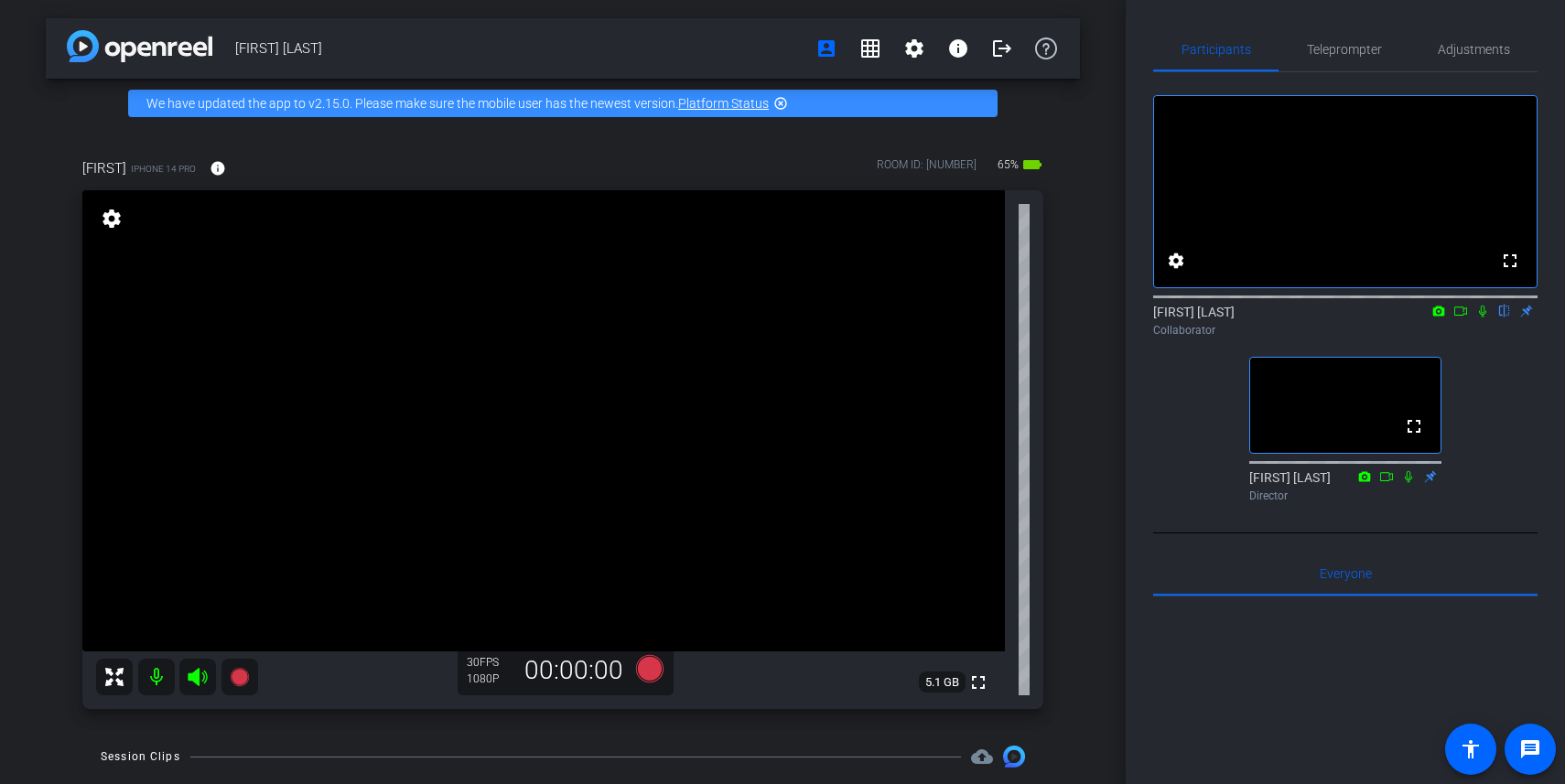 click on "fullscreen settings  [FIRST] [LAST]
flip
Collaborator  fullscreen  [FIRST] [LAST]
Director" 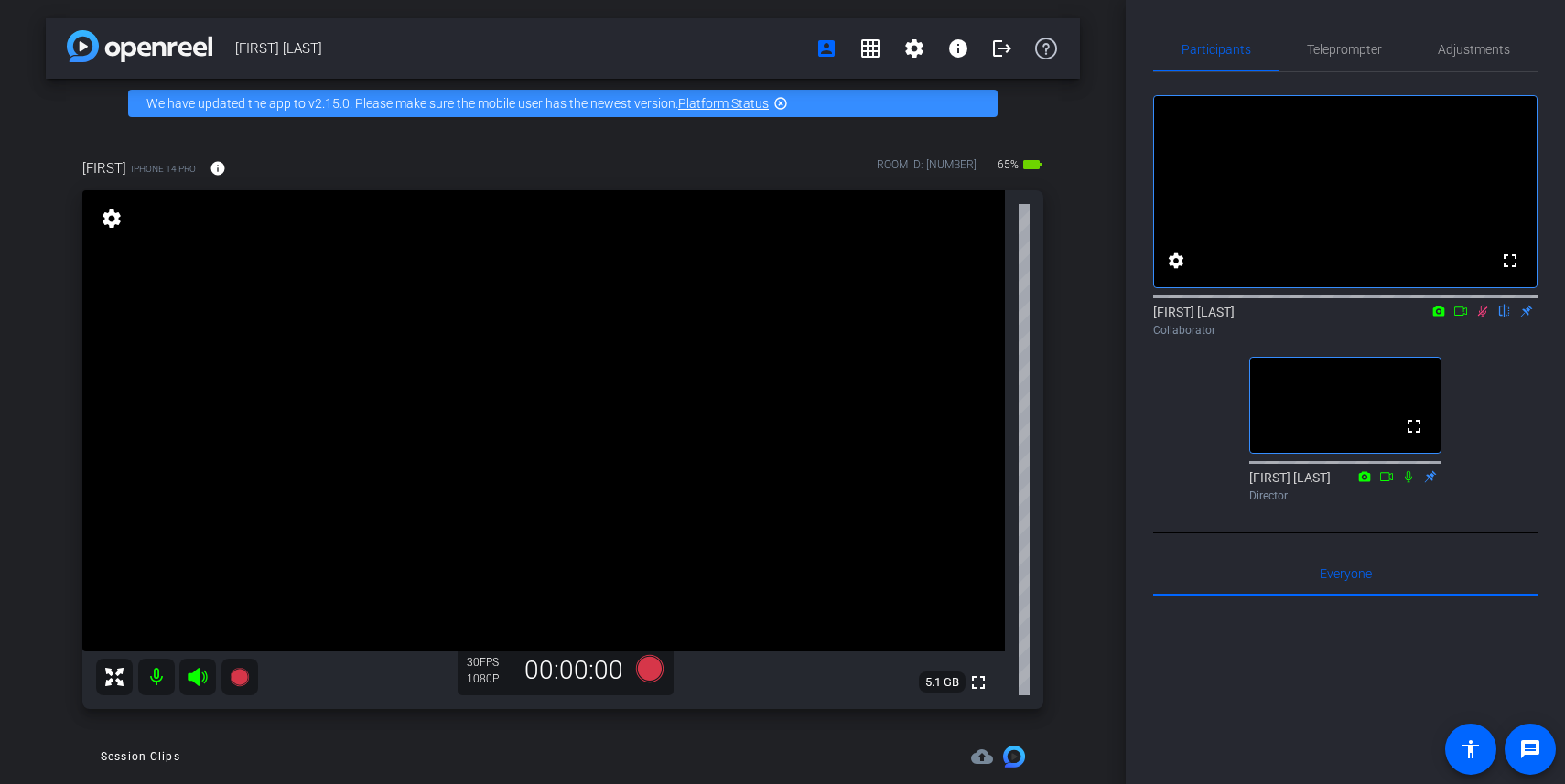 click on "fullscreen settings  [FIRST] [LAST]
flip
Collaborator  fullscreen  [FIRST] [LAST]
Director" 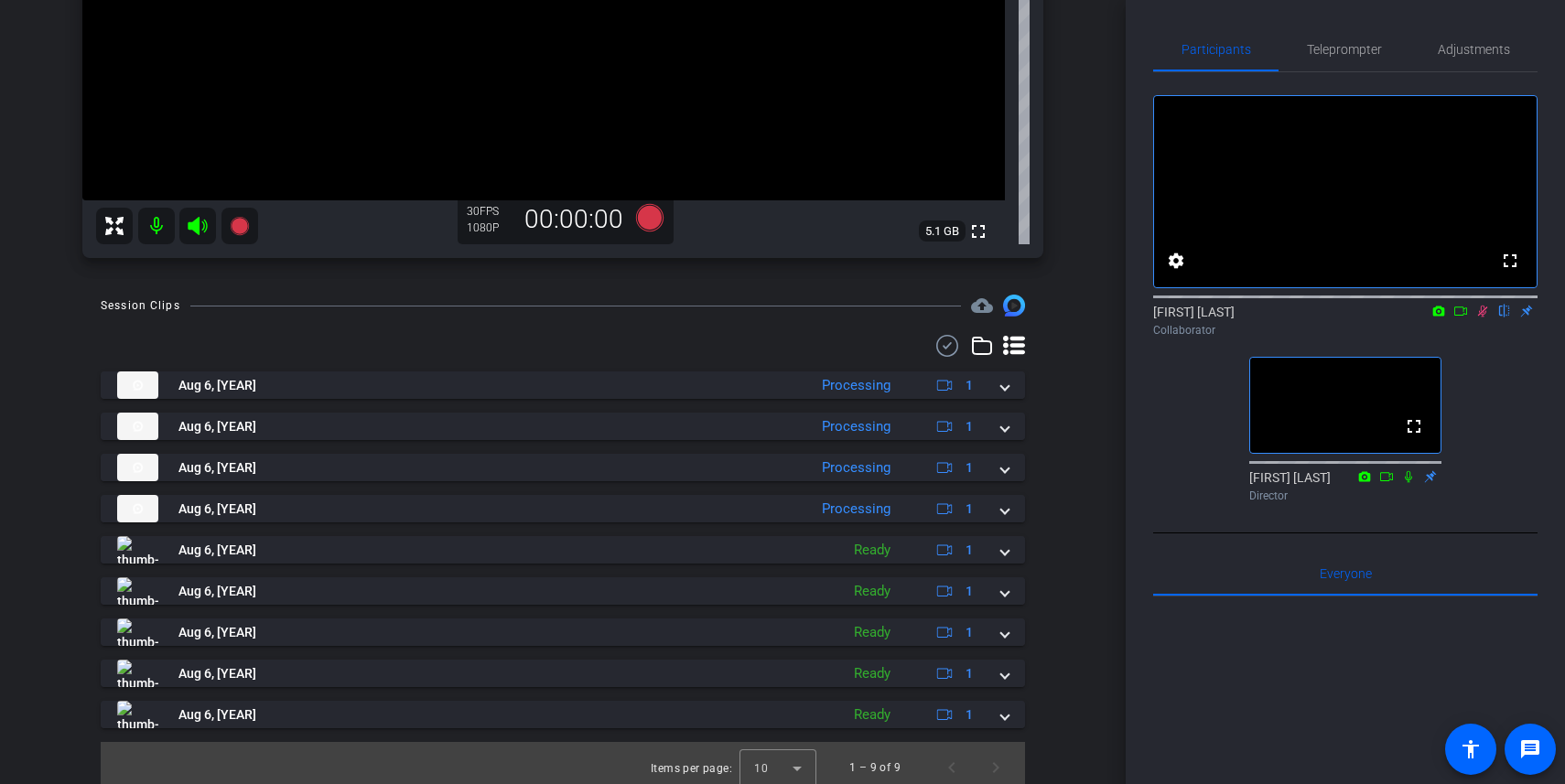 scroll, scrollTop: 460, scrollLeft: 0, axis: vertical 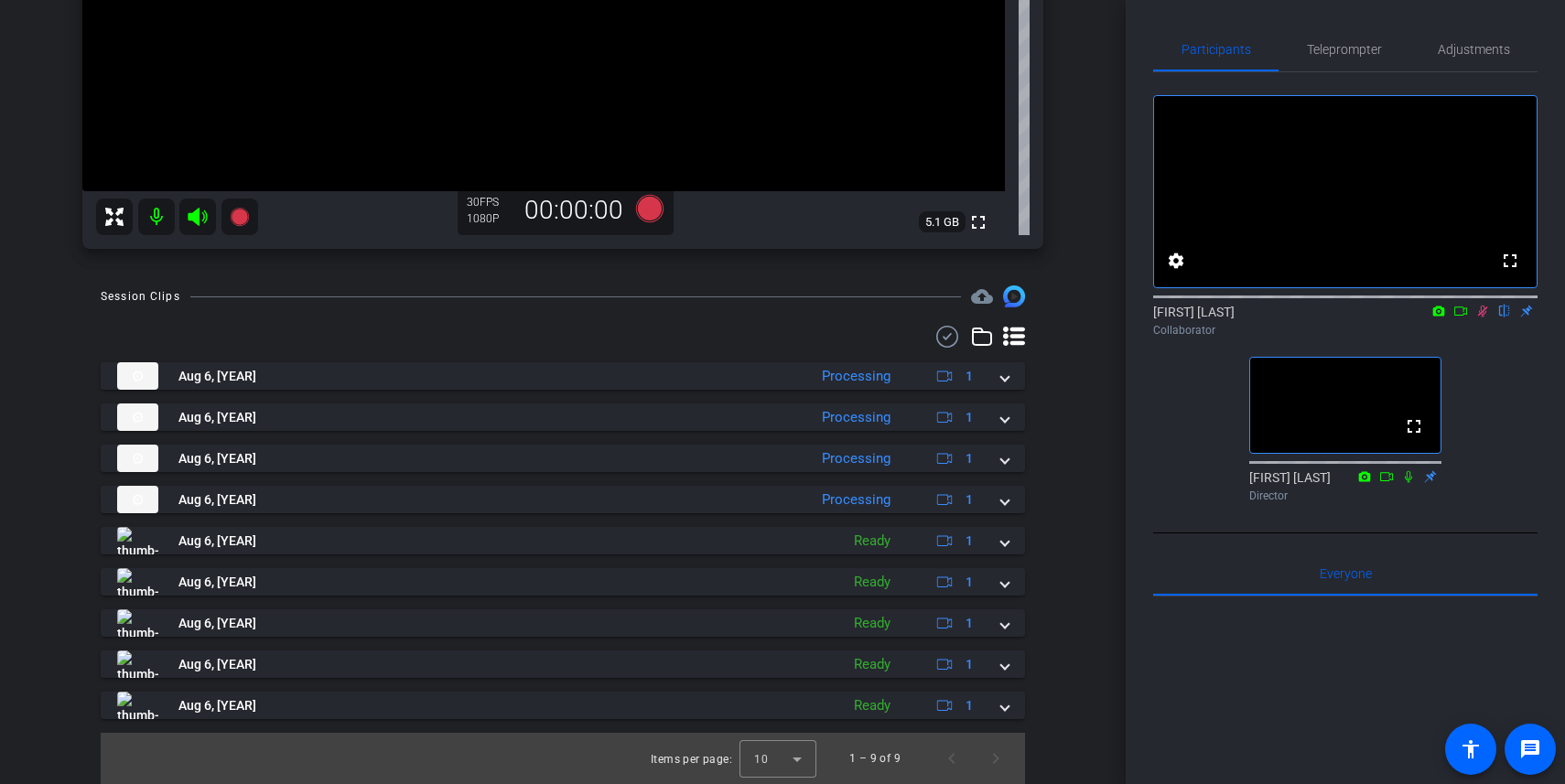 click on "fullscreen settings  [FIRST] [LAST]
flip
Collaborator  fullscreen  [FIRST] [LAST]
Director" 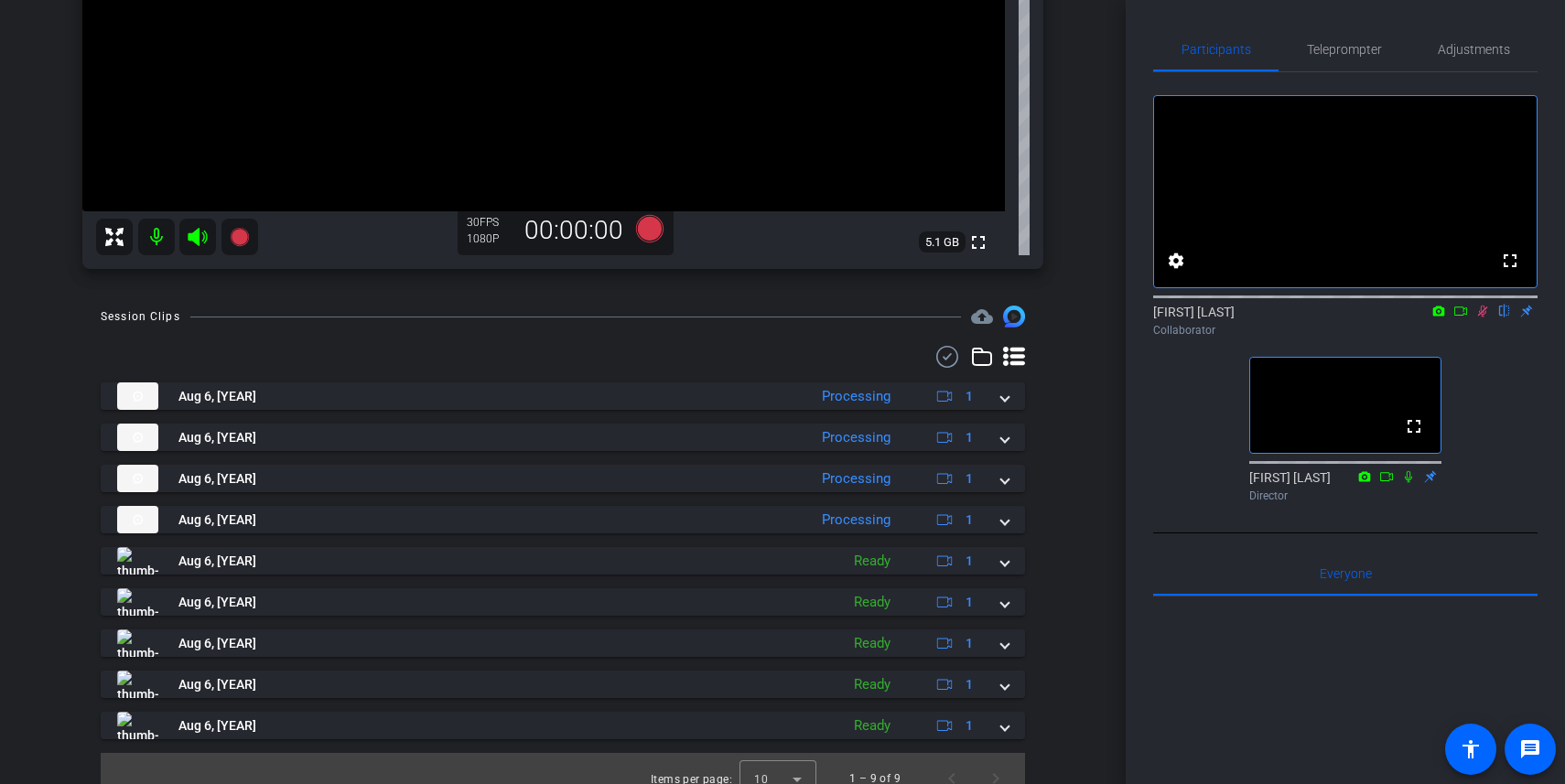 scroll, scrollTop: 448, scrollLeft: 0, axis: vertical 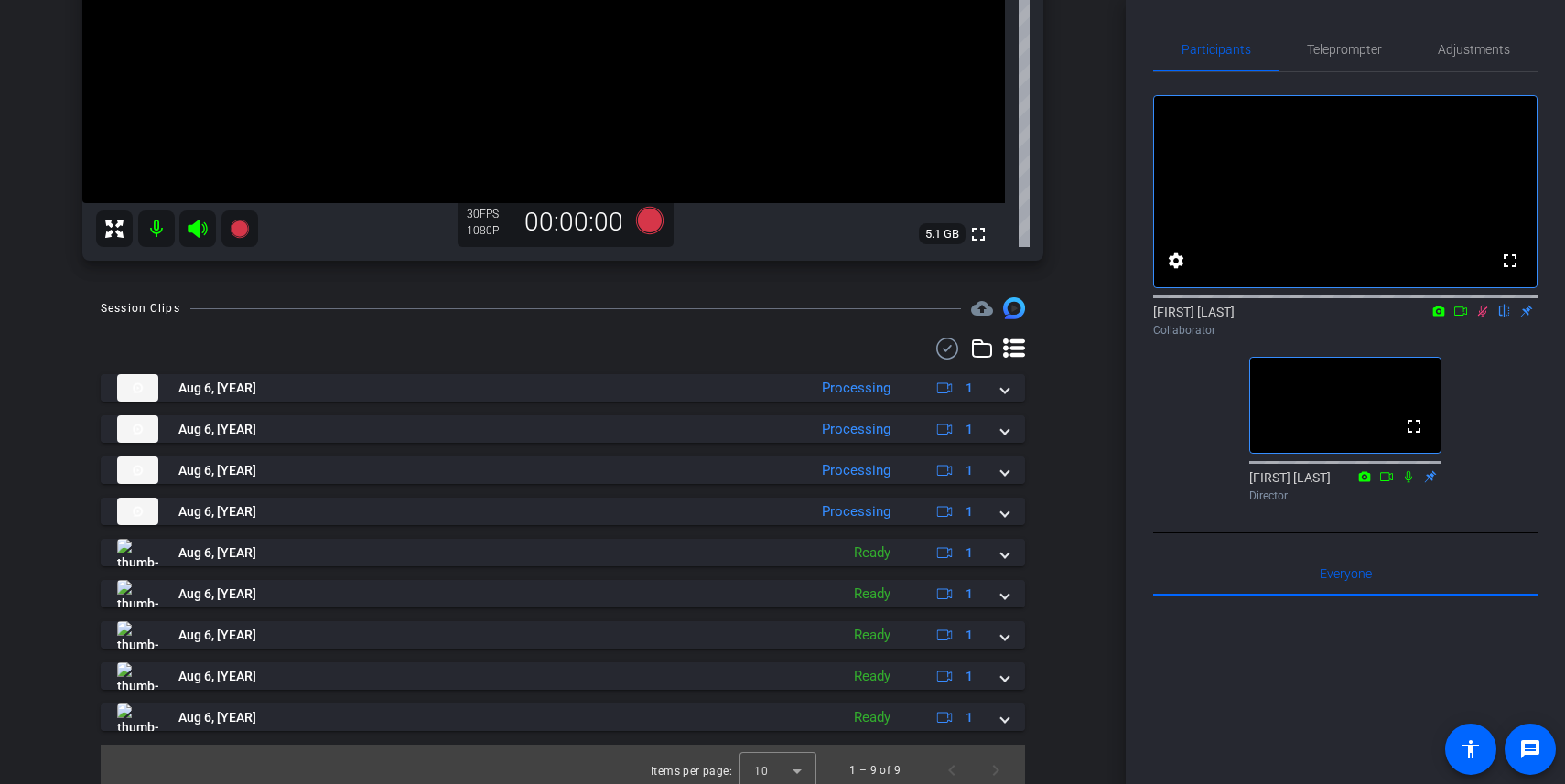 click on "Olivia Gaudette  account_box grid_on  settings  info logout
We have updated the app to v2.15.0. Please make sure the mobile user has the newest version.  Platform Status highlight_off  olivia iPhone 14 Pro info ROOM ID: [NUMBER] 65% battery_std fullscreen settings  5.1 GB
30 FPS  1080P   00:00:00
Session Clips   cloud_upload
Aug 6, [YEAR]   Processing
1   Aug 6, [YEAR]" at bounding box center [563, 392] 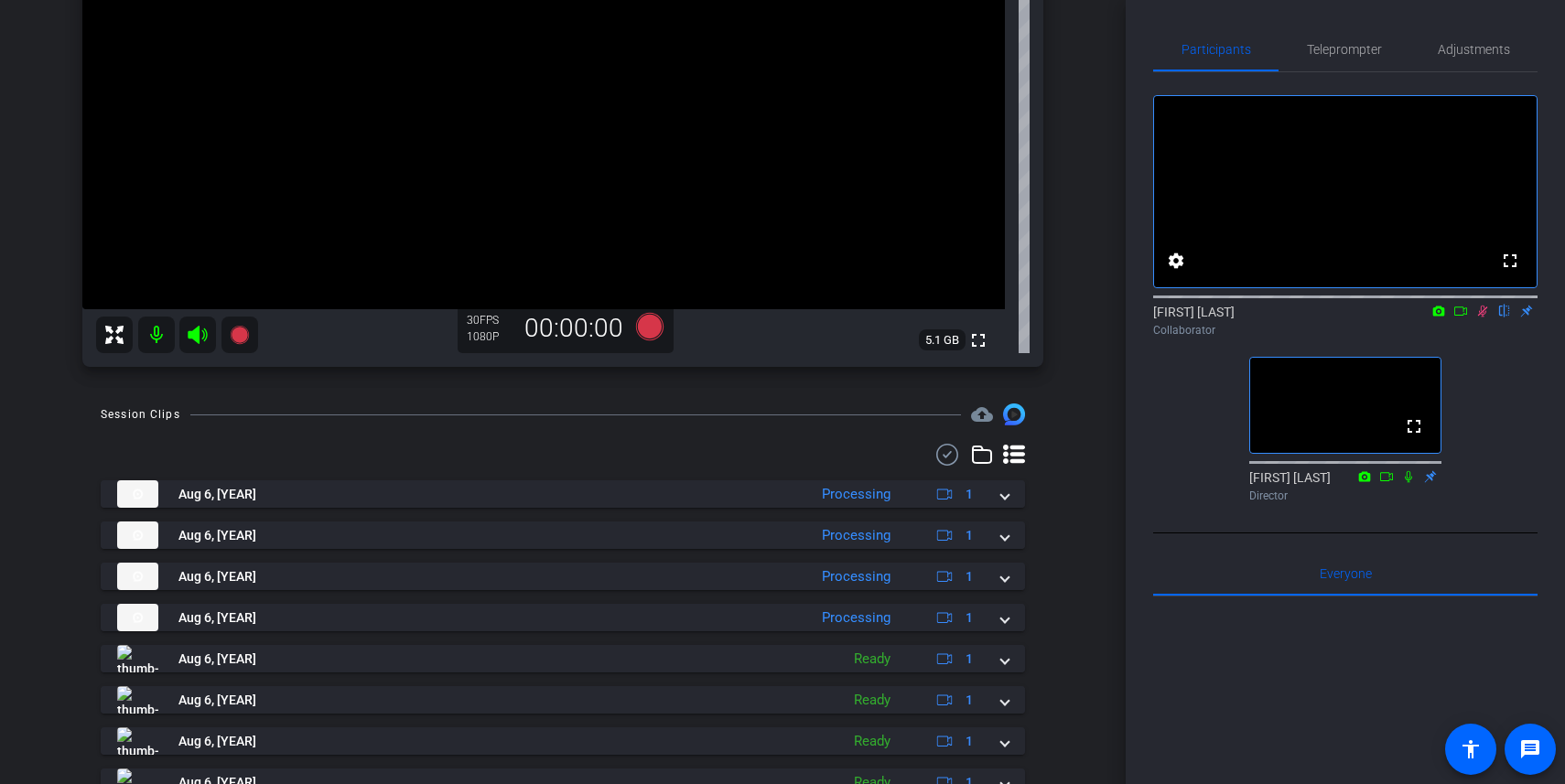 scroll, scrollTop: 340, scrollLeft: 0, axis: vertical 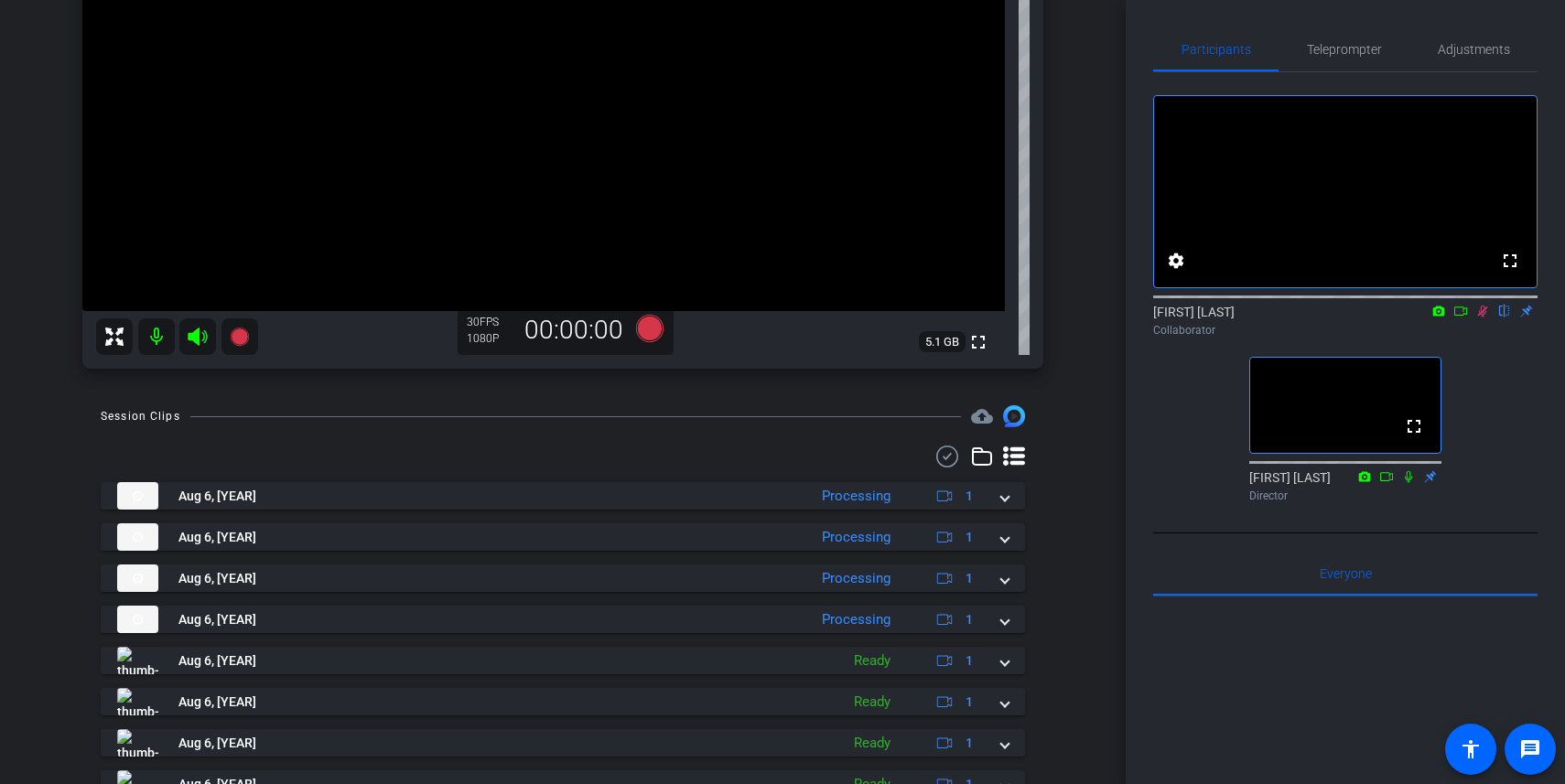 click on "Session Clips   cloud_upload
Aug 6, [YEAR]   Processing
1   Aug 6, [YEAR]   Processing
1   Aug 6, [YEAR]   Processing
1   Aug 6, [YEAR]   Ready
1   Aug 6, [YEAR]   Ready
1   Aug 6, [YEAR]   Ready
1   Aug 6, [YEAR]   Ready
1   Aug 6, [YEAR]   Ready
1  Items per page:  10  1 – 9 of 9" at bounding box center [563, 654] 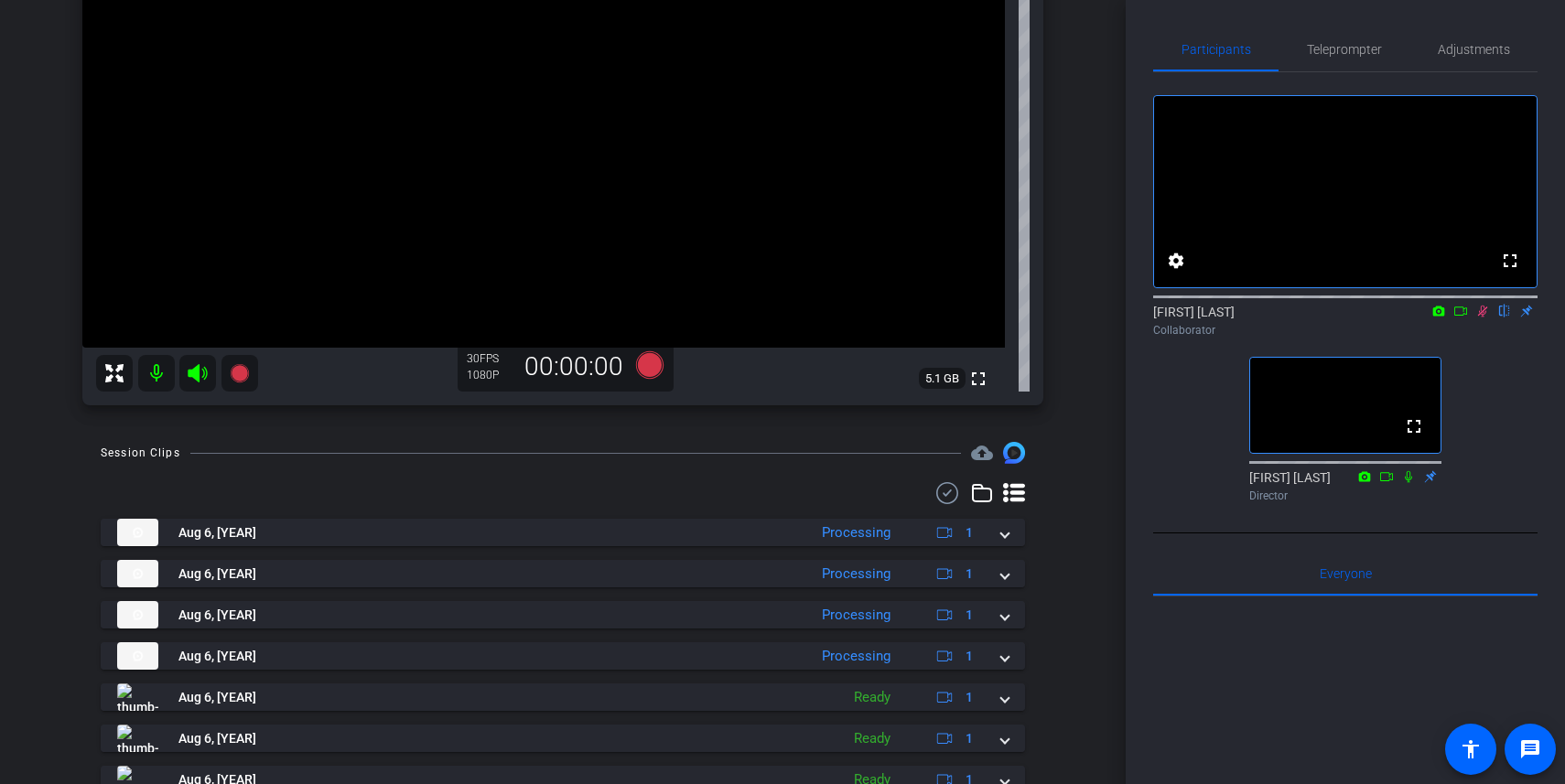 scroll, scrollTop: 282, scrollLeft: 0, axis: vertical 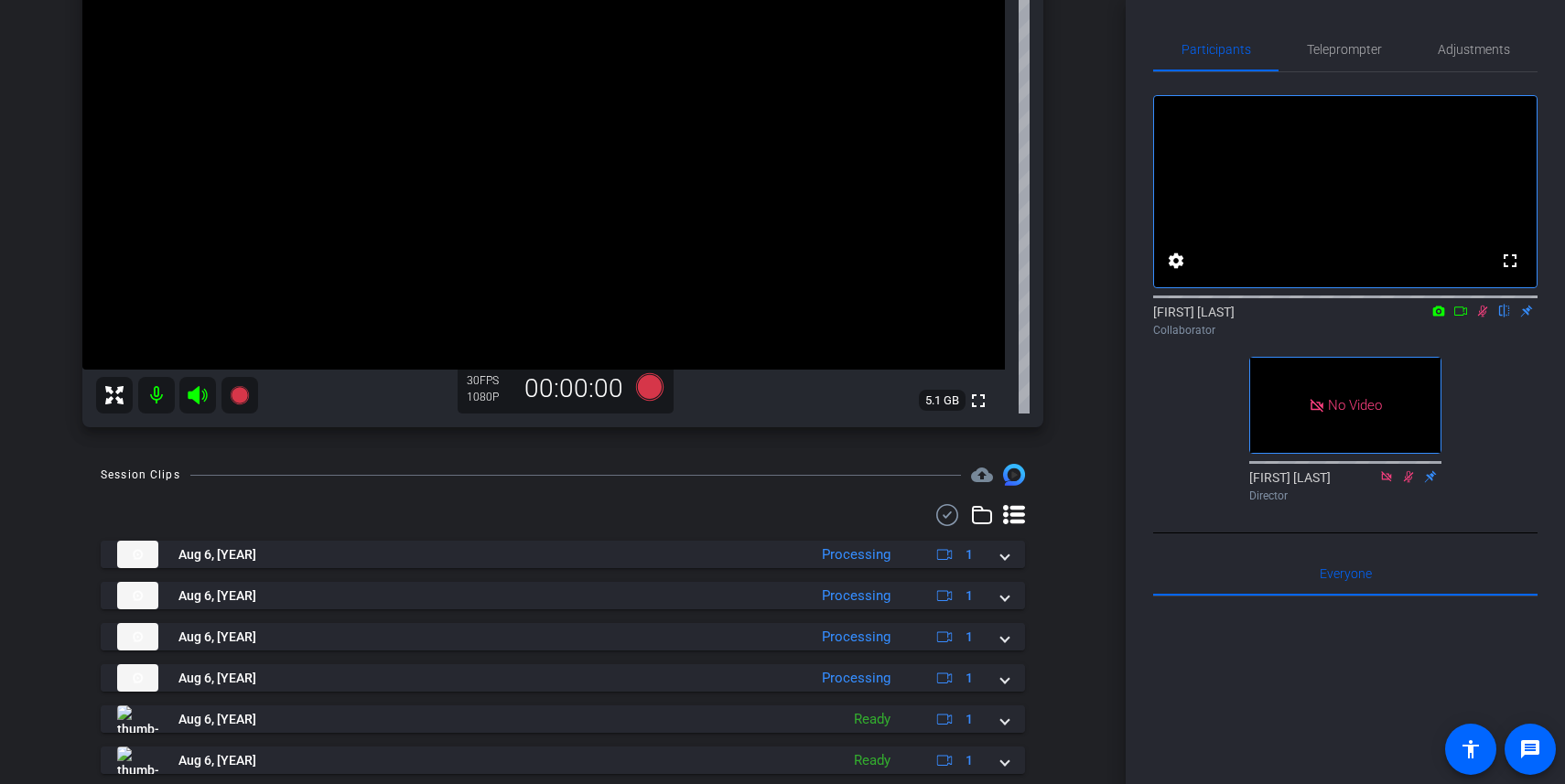 click 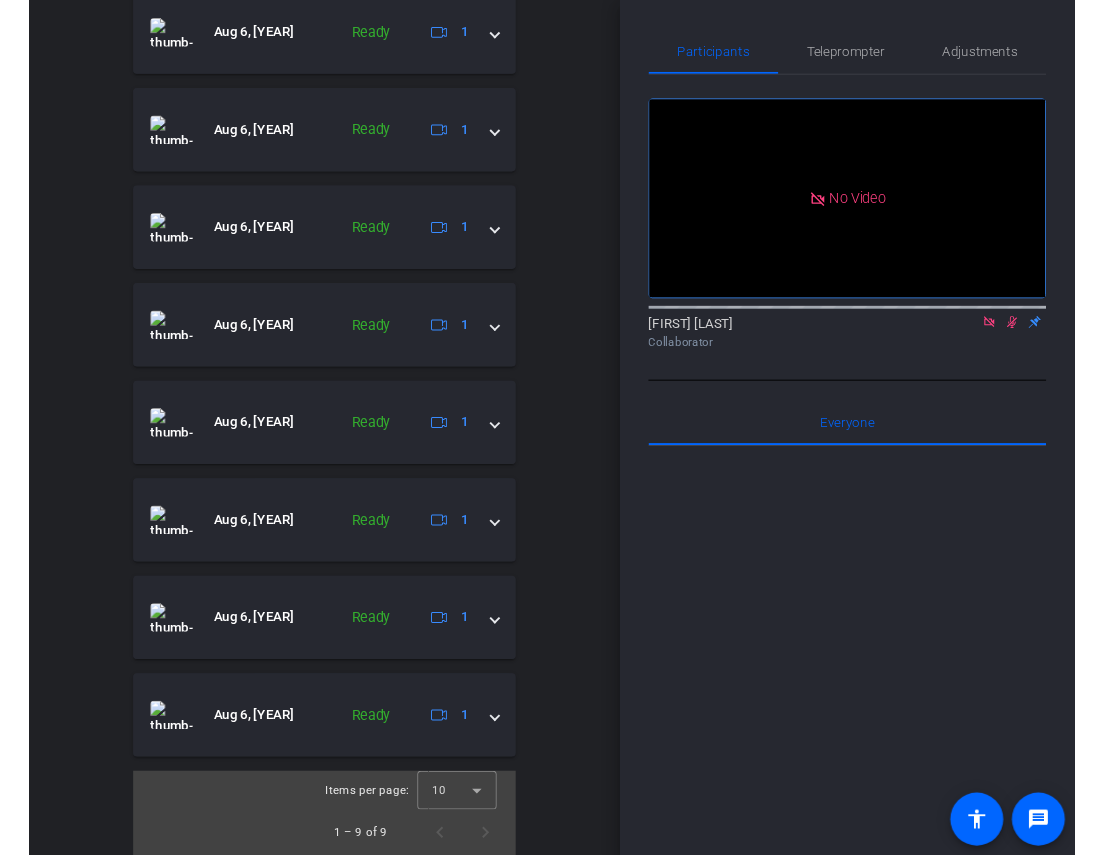 scroll, scrollTop: 858, scrollLeft: 0, axis: vertical 